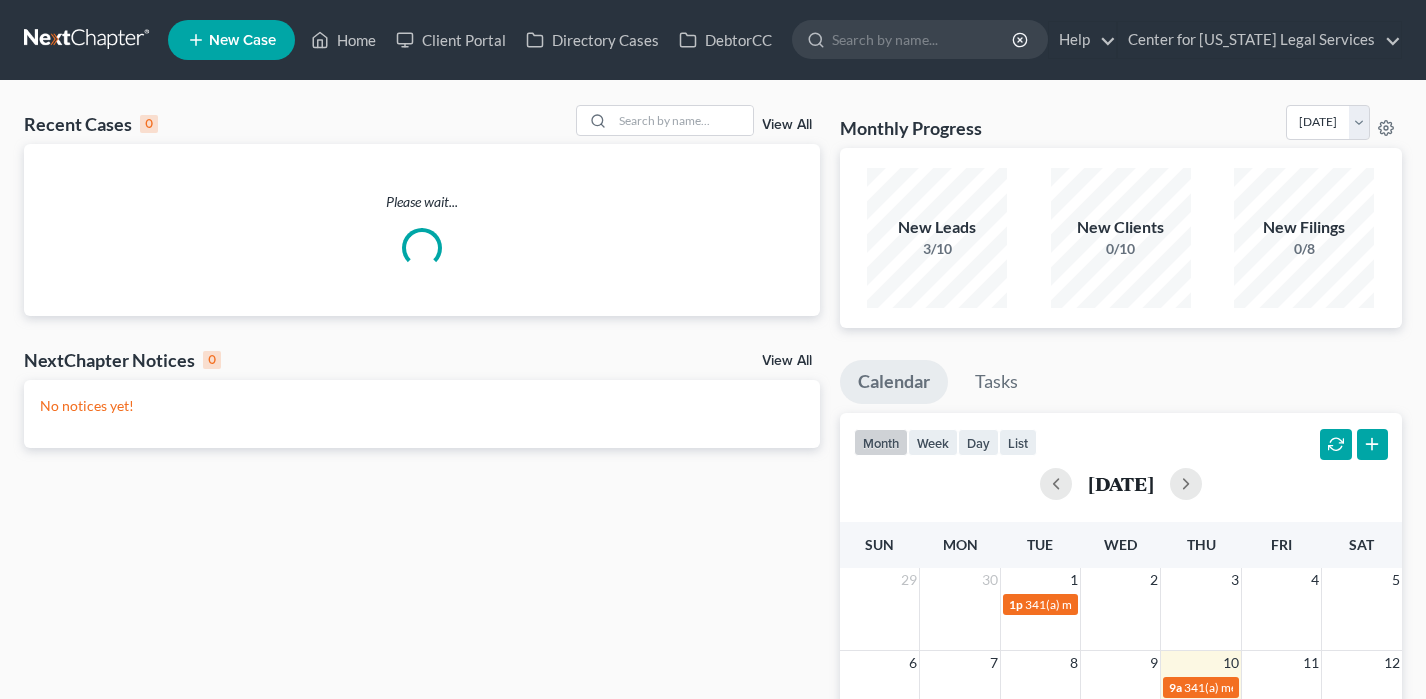 scroll, scrollTop: 0, scrollLeft: 0, axis: both 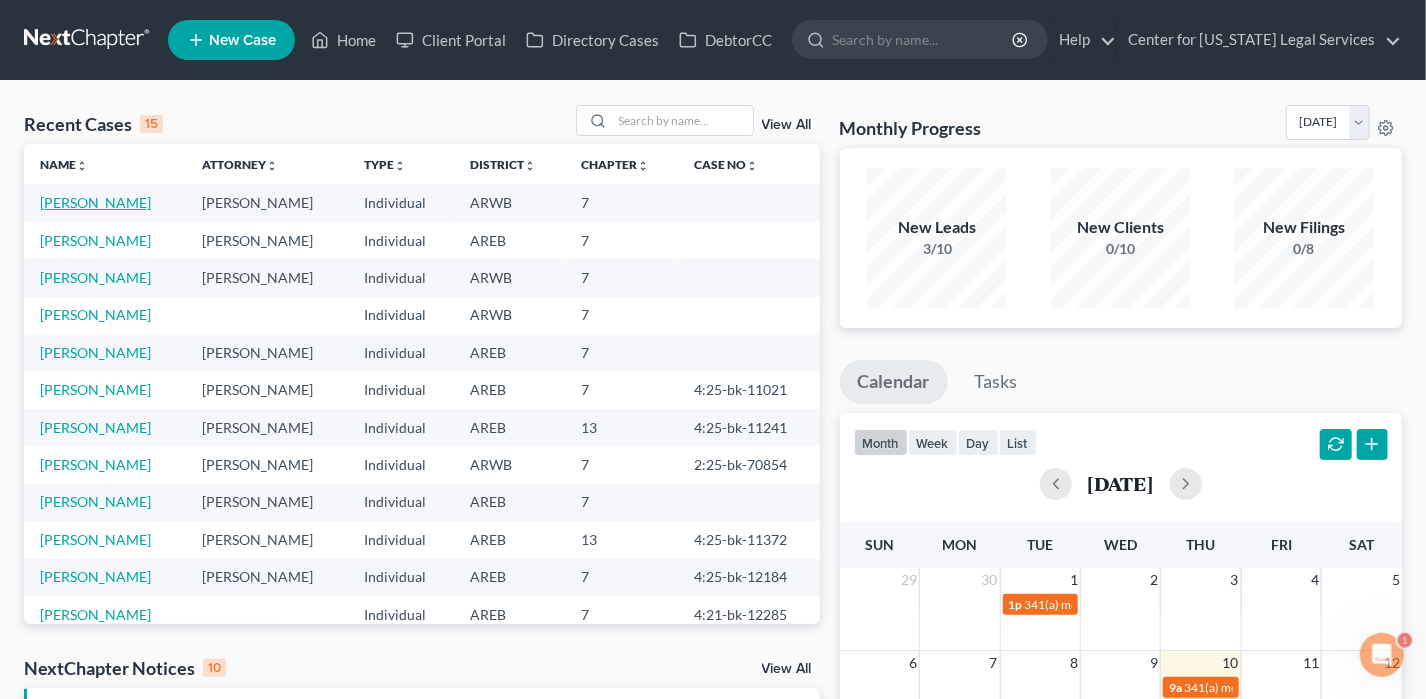 click on "[PERSON_NAME]" at bounding box center (95, 202) 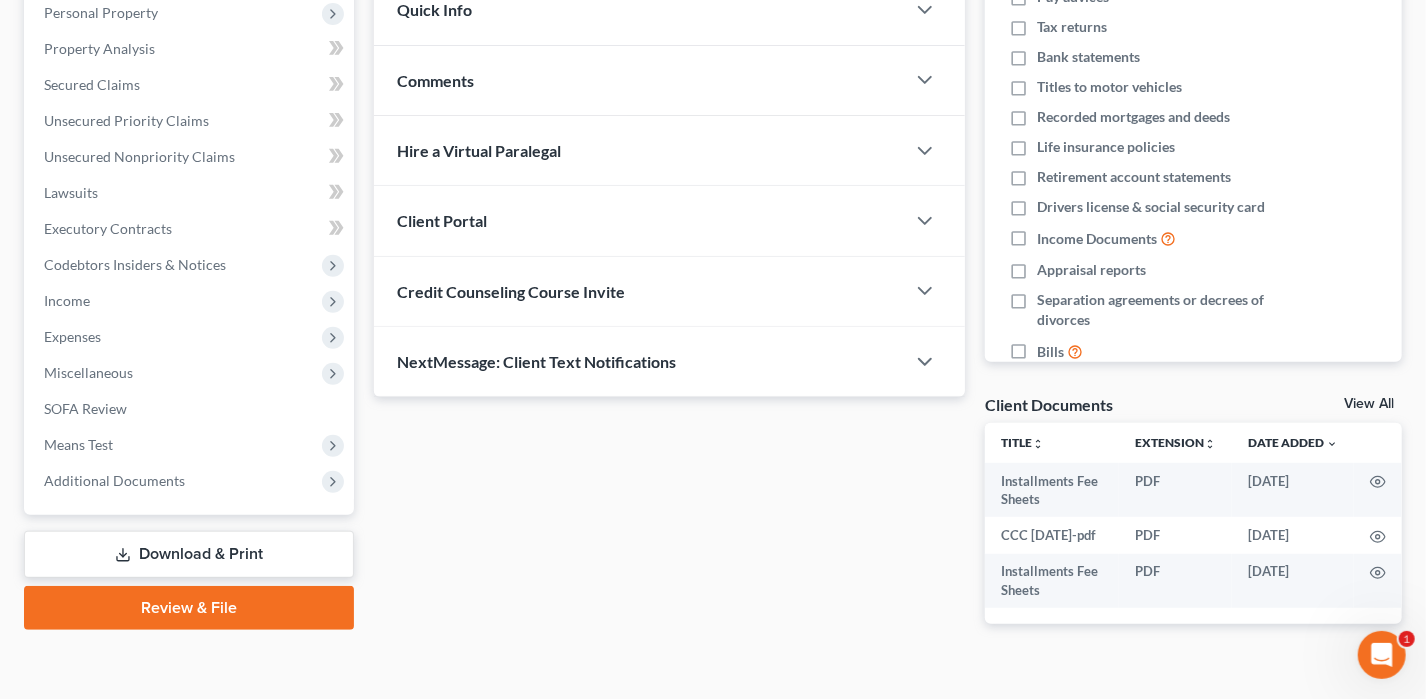scroll, scrollTop: 388, scrollLeft: 0, axis: vertical 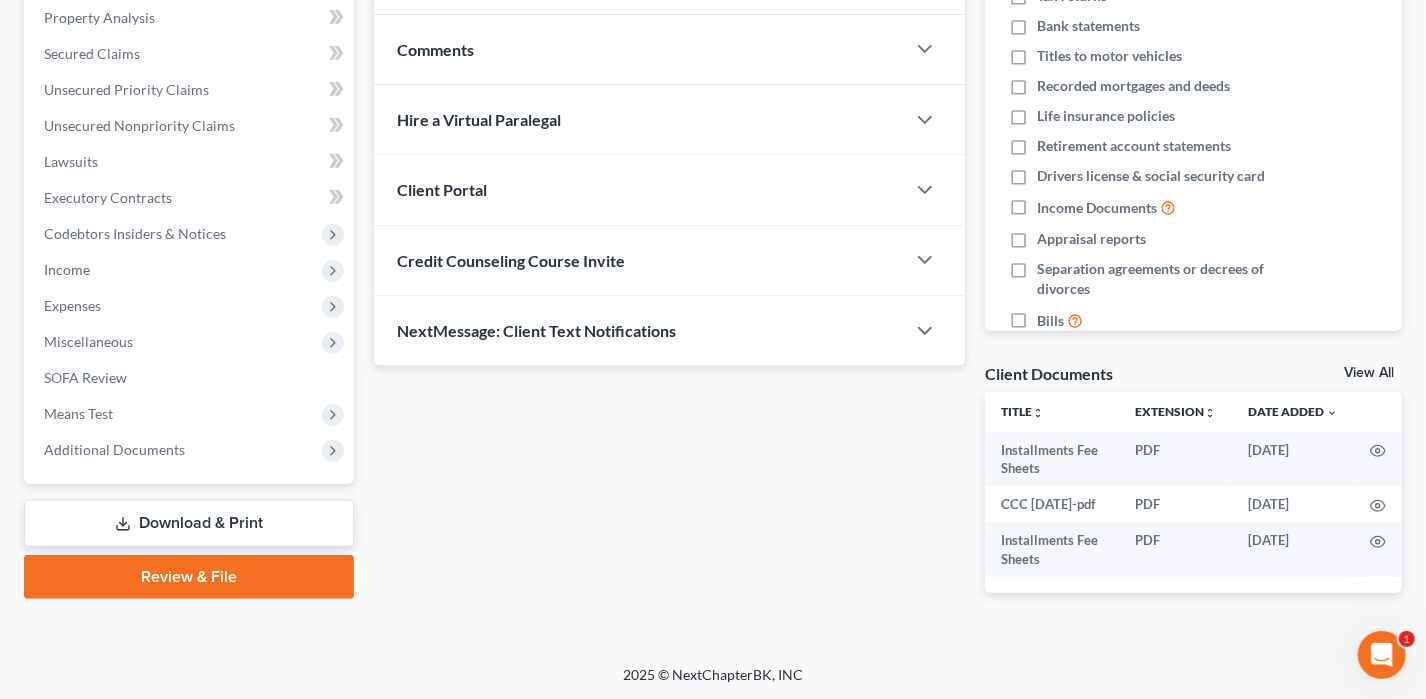 click on "Review & File" at bounding box center [189, 577] 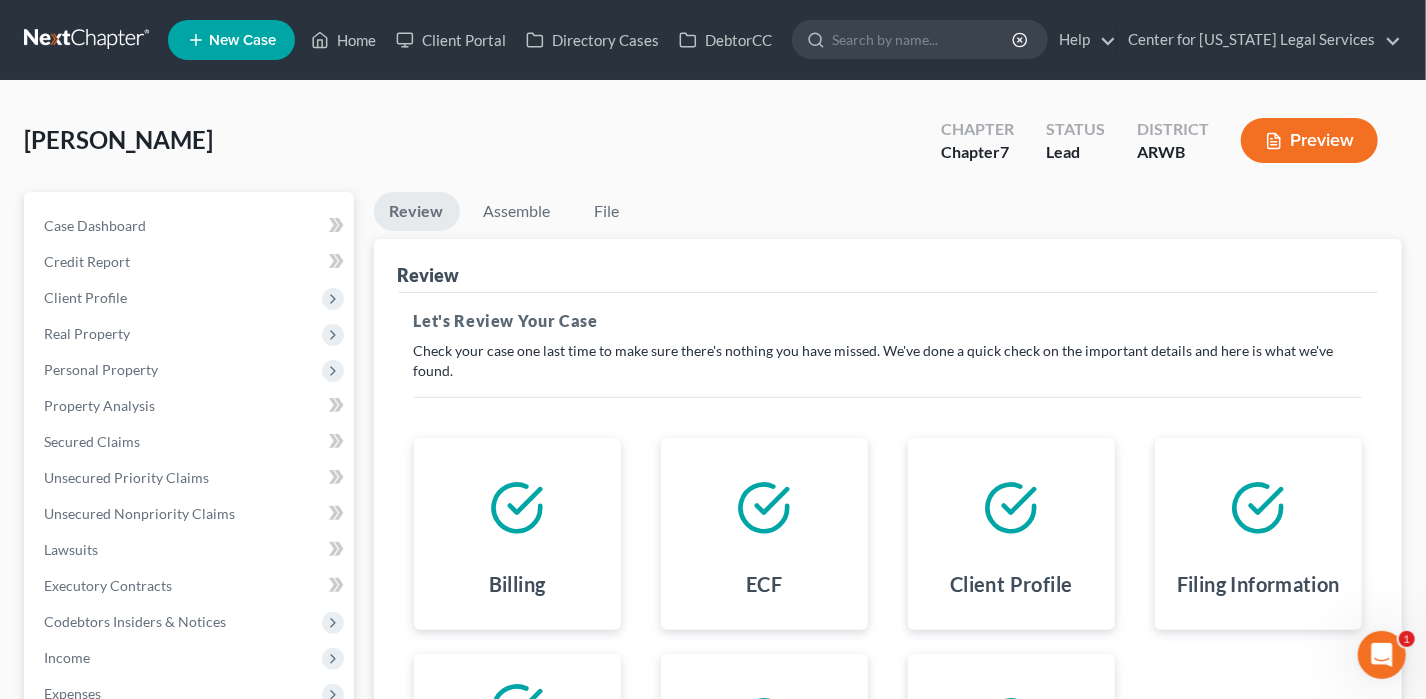 scroll, scrollTop: 360, scrollLeft: 0, axis: vertical 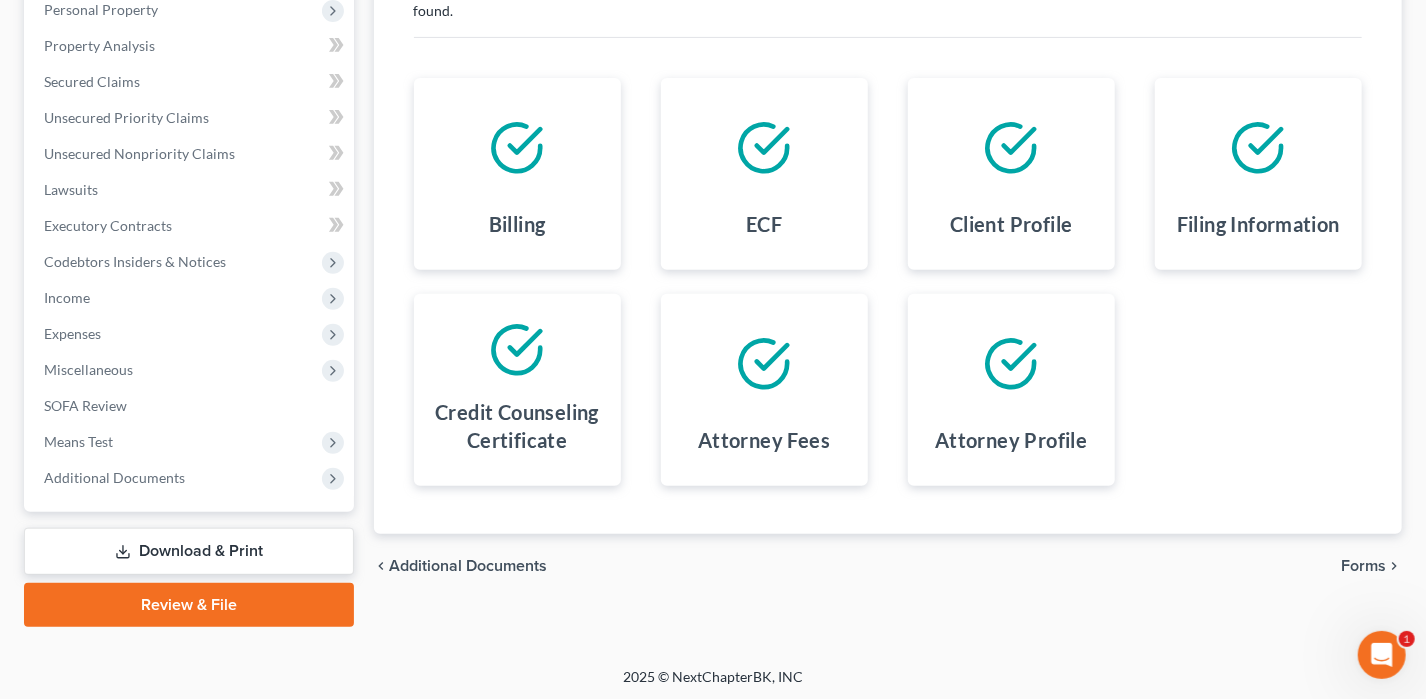 click on "chevron_right" at bounding box center (1394, 566) 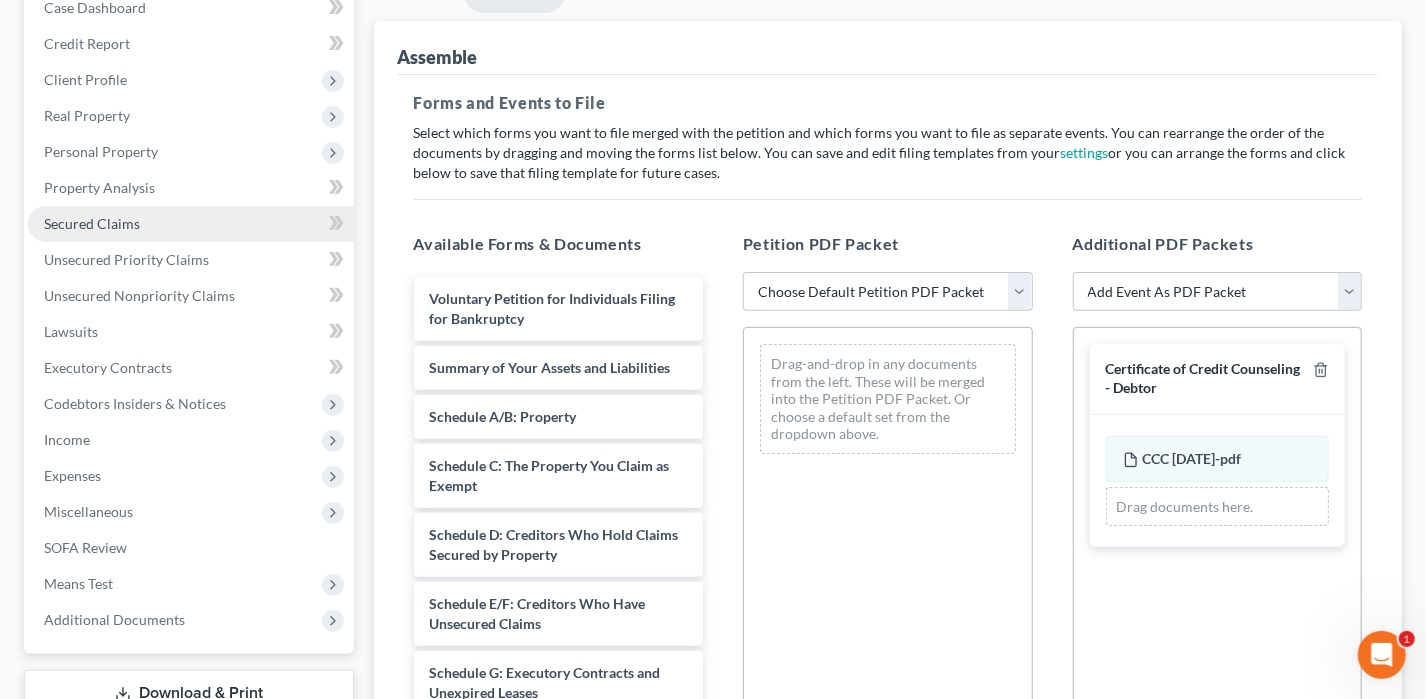 scroll, scrollTop: 60, scrollLeft: 0, axis: vertical 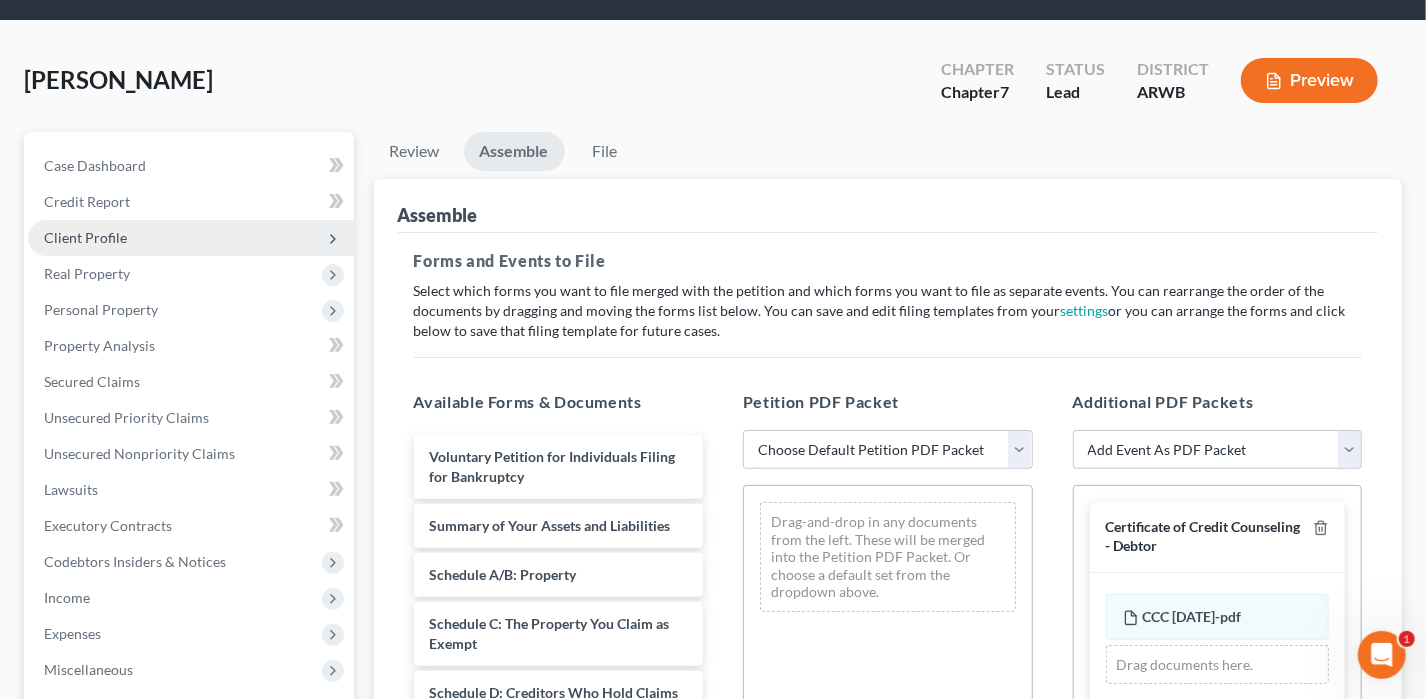 click on "Client Profile" at bounding box center [85, 237] 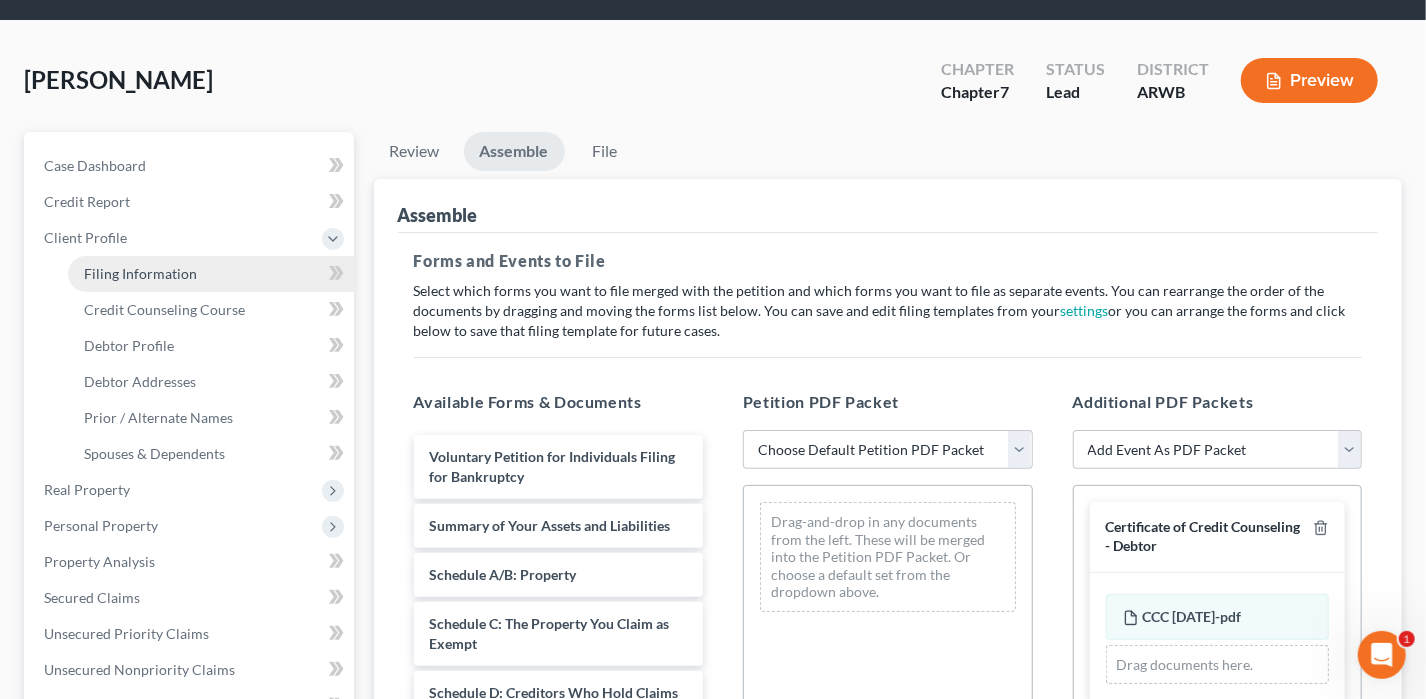 click on "Filing Information" at bounding box center (140, 273) 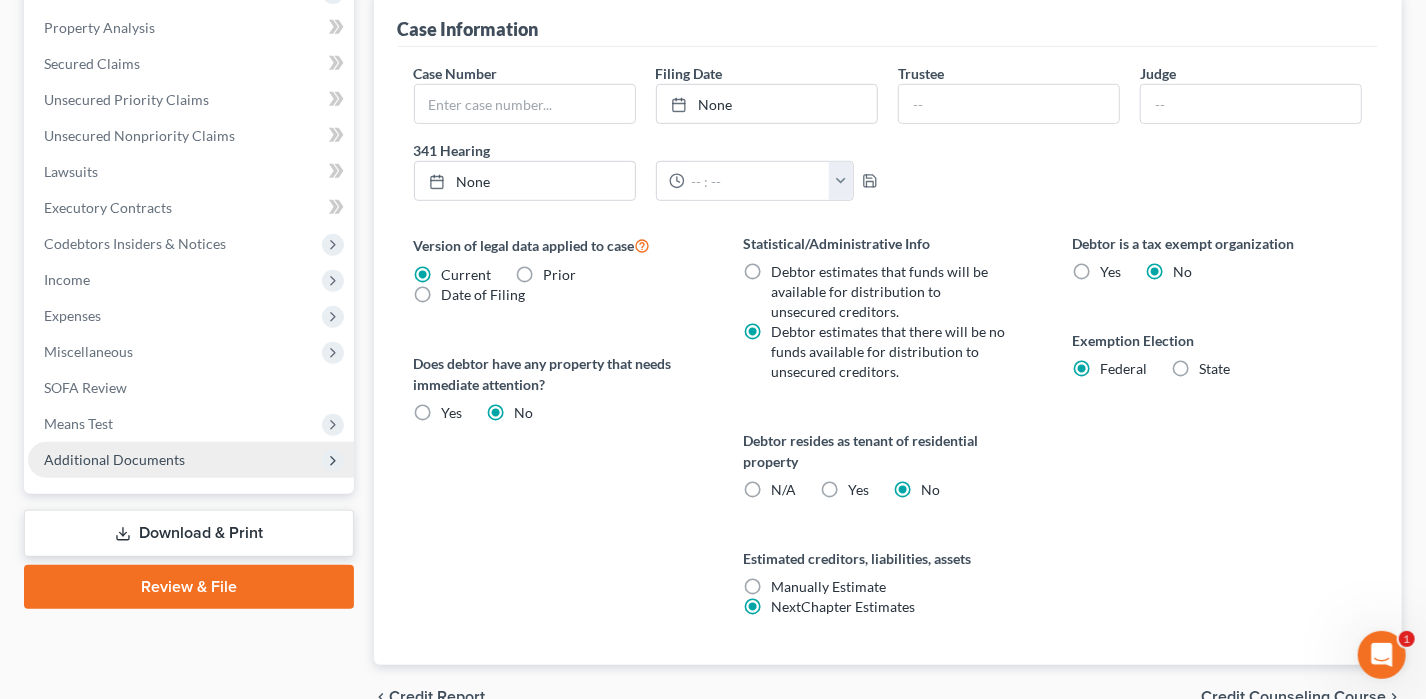 scroll, scrollTop: 696, scrollLeft: 0, axis: vertical 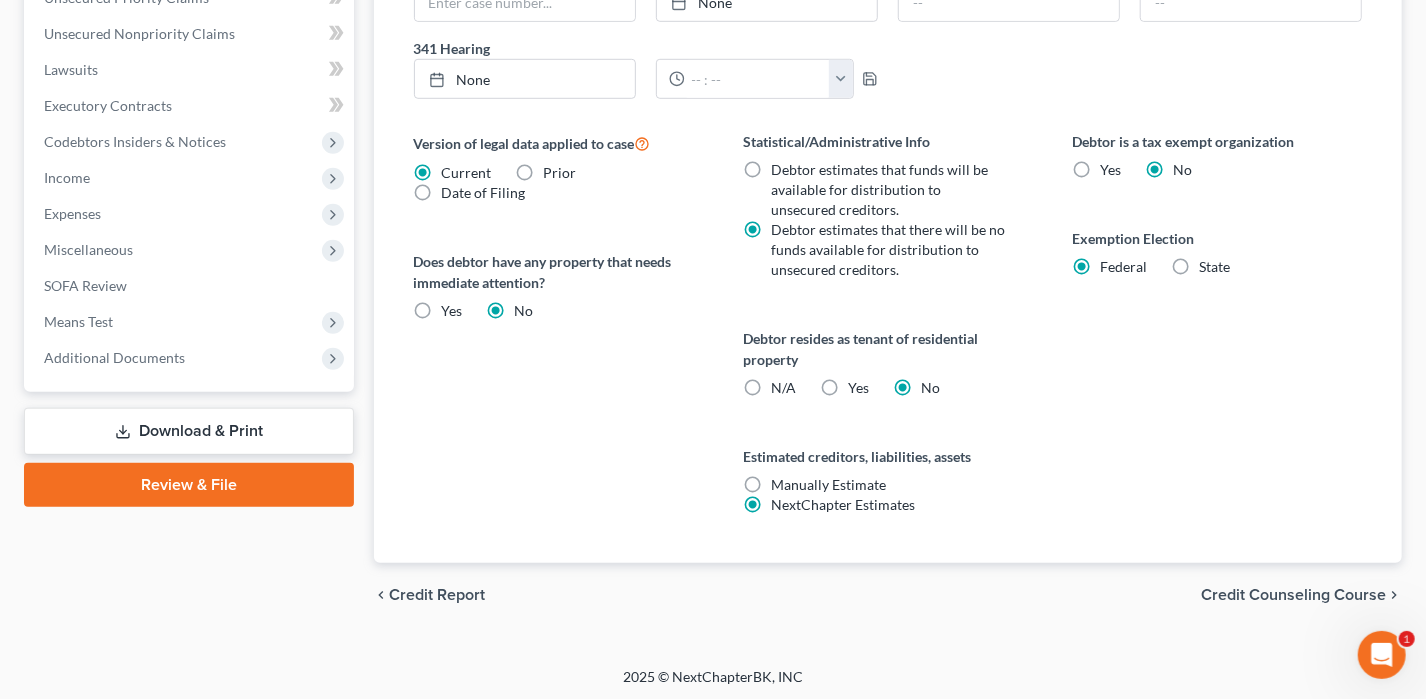 click on "Review & File" at bounding box center [189, 485] 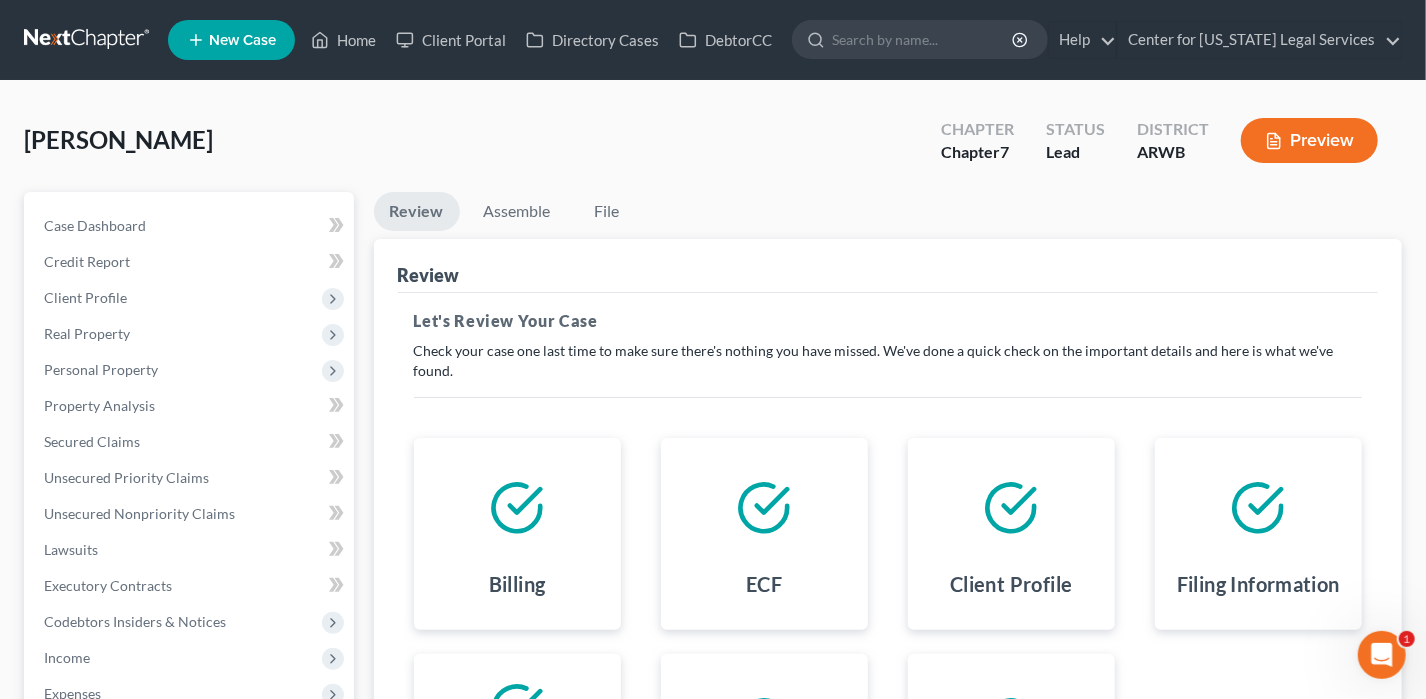 scroll, scrollTop: 360, scrollLeft: 0, axis: vertical 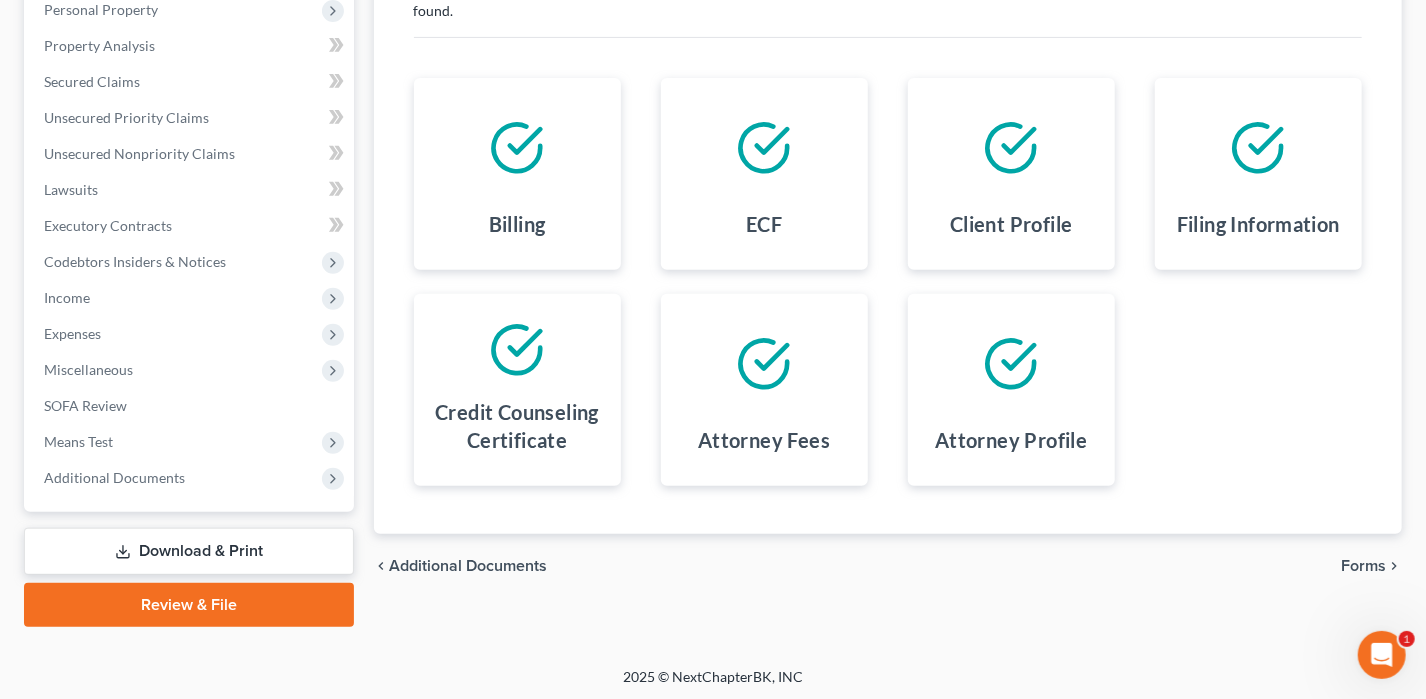 click on "Review & File" at bounding box center (189, 605) 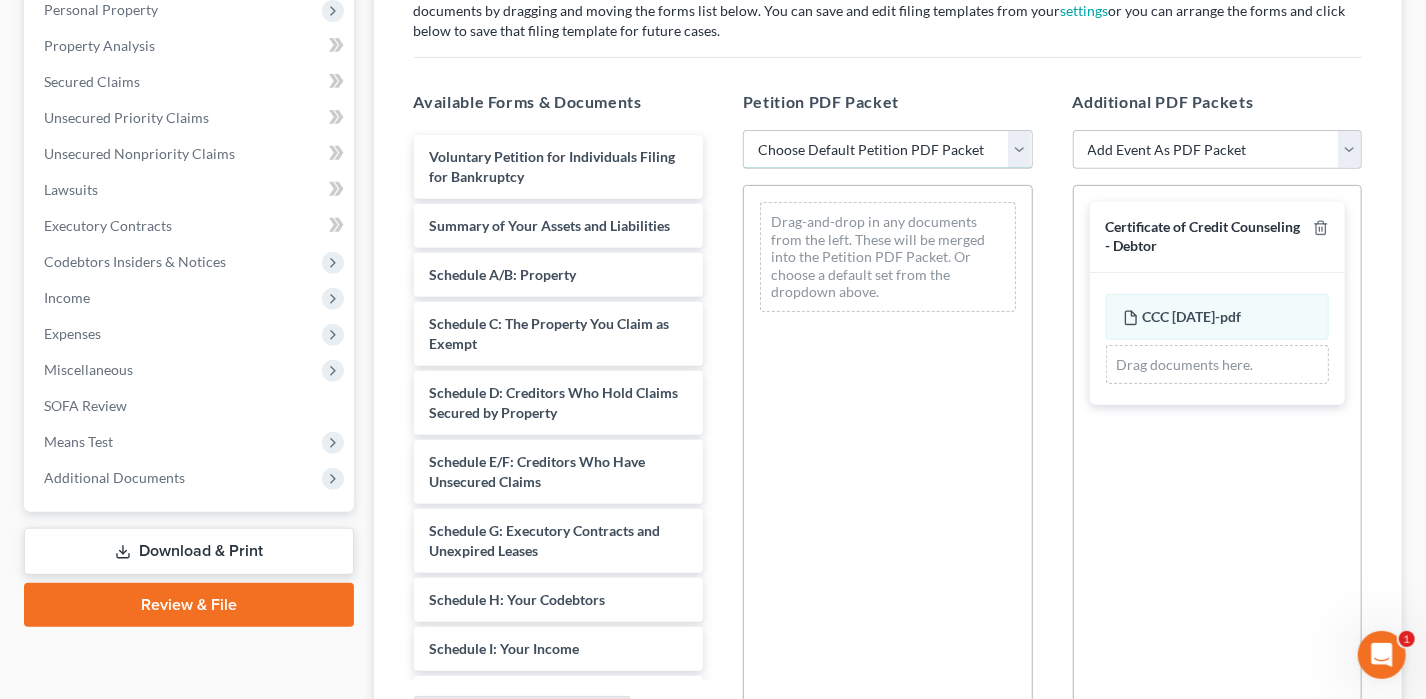 click on "Choose Default Petition PDF Packet Complete Bankruptcy Petition (all forms and schedules) Emergency Filing (Voluntary Petition and Creditor List Only) DC - Ch7" at bounding box center (888, 150) 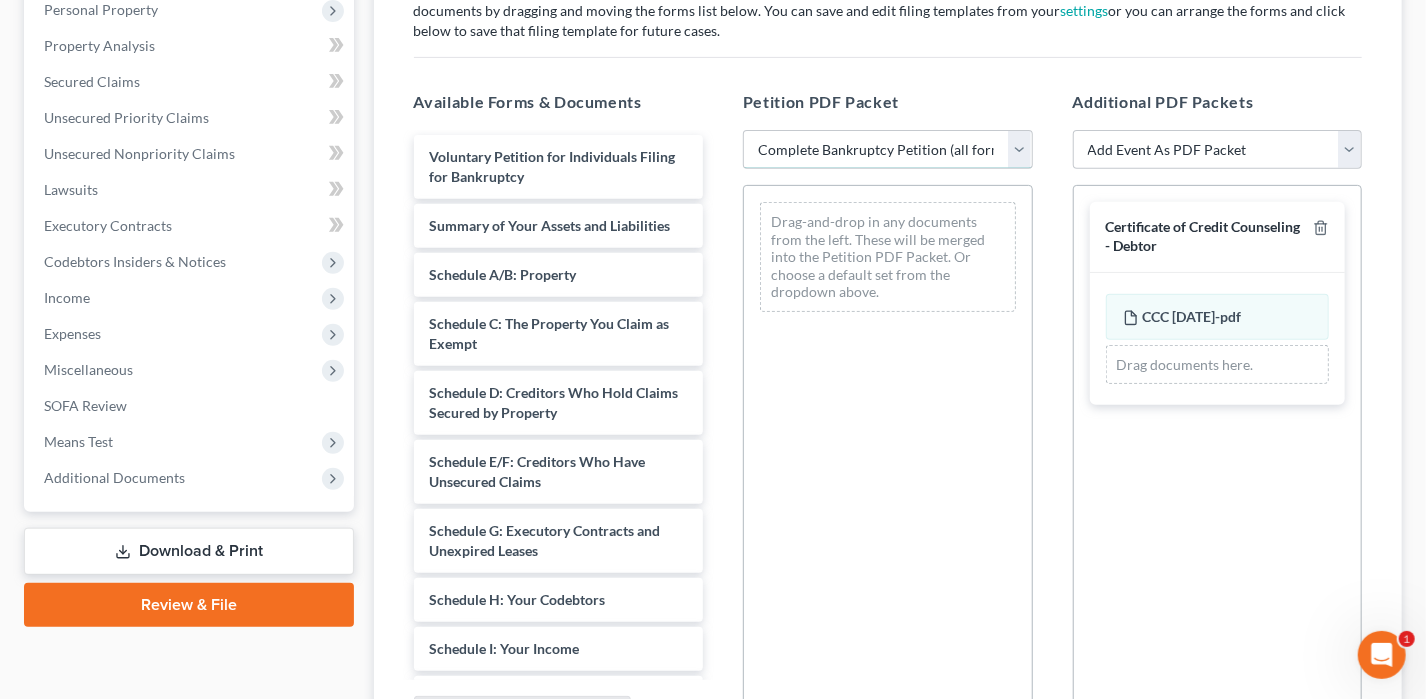 click on "Choose Default Petition PDF Packet Complete Bankruptcy Petition (all forms and schedules) Emergency Filing (Voluntary Petition and Creditor List Only) DC - Ch7" at bounding box center (888, 150) 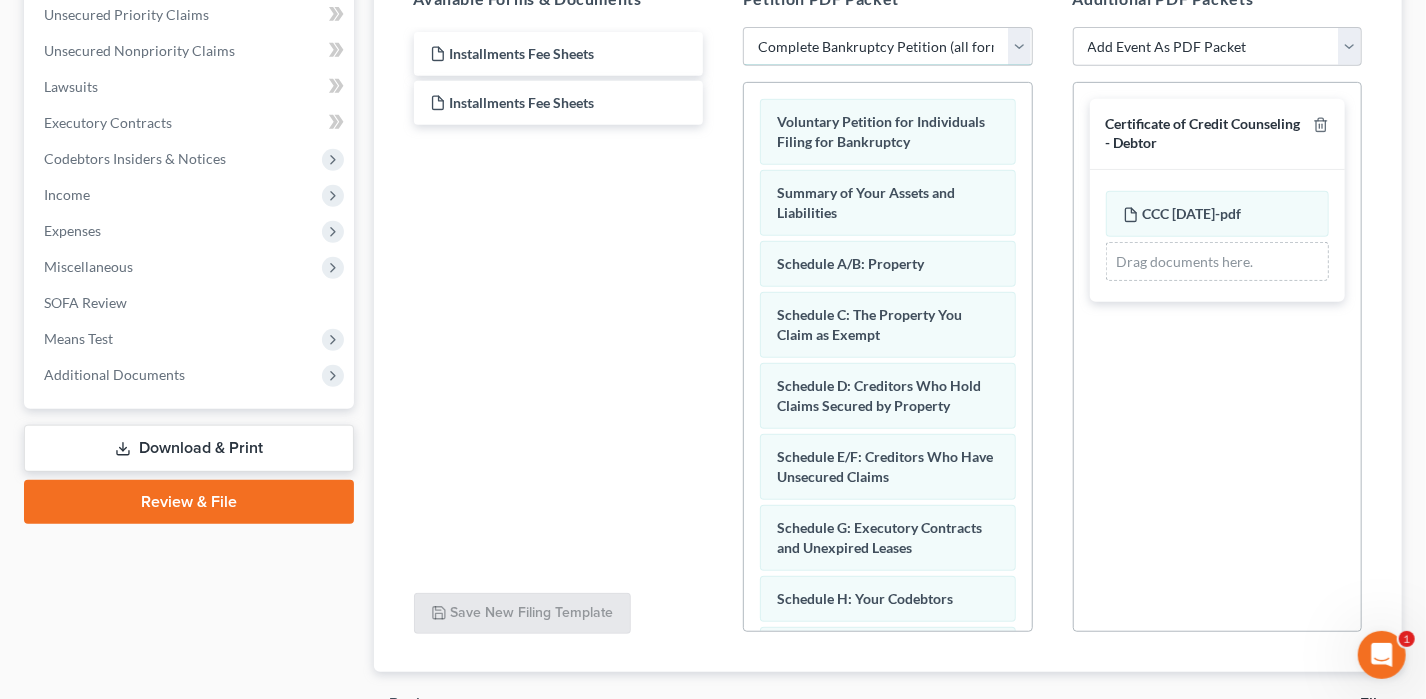 scroll, scrollTop: 573, scrollLeft: 0, axis: vertical 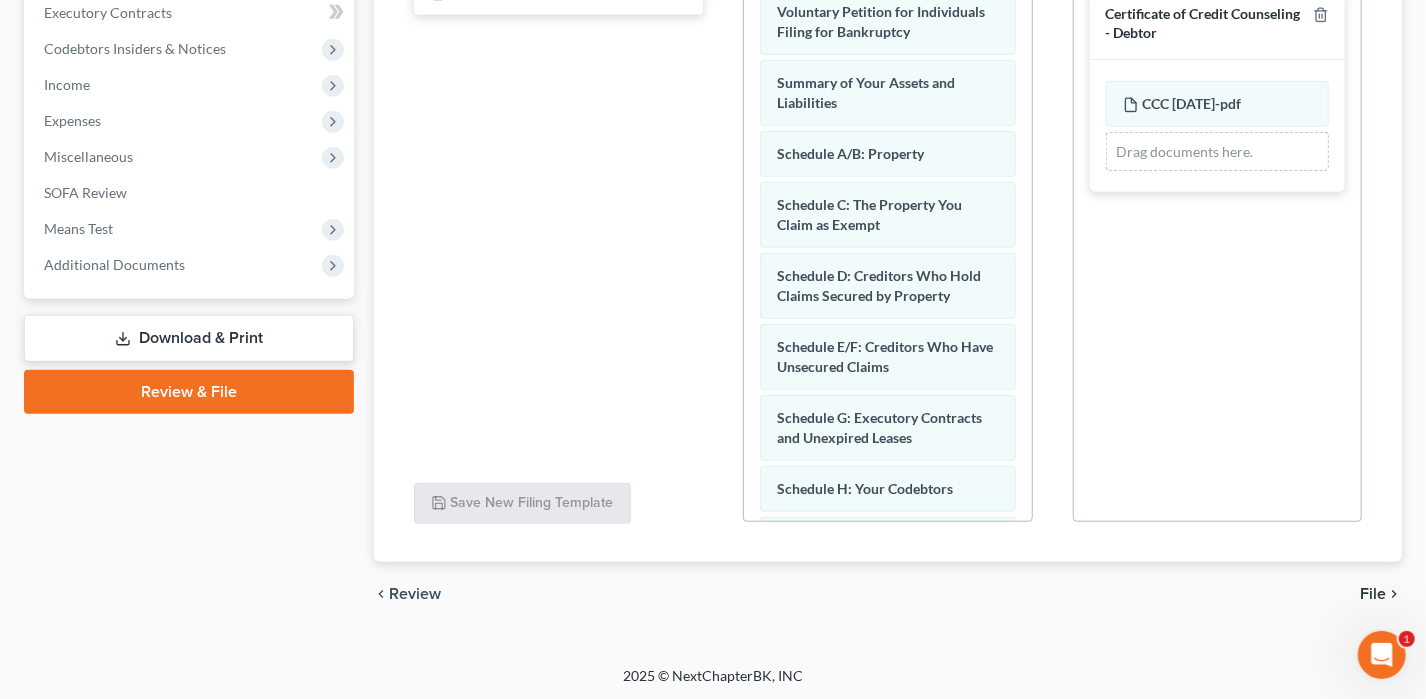 click on "File" at bounding box center [1373, 594] 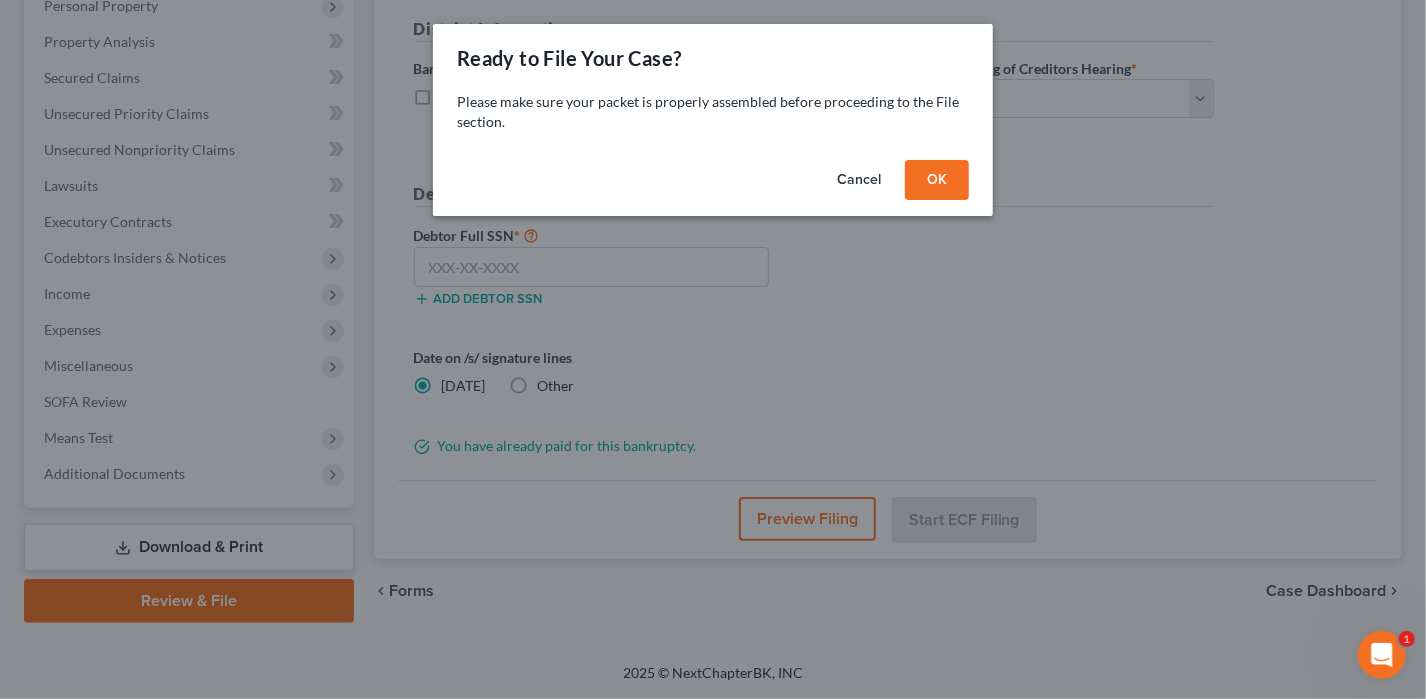 scroll, scrollTop: 360, scrollLeft: 0, axis: vertical 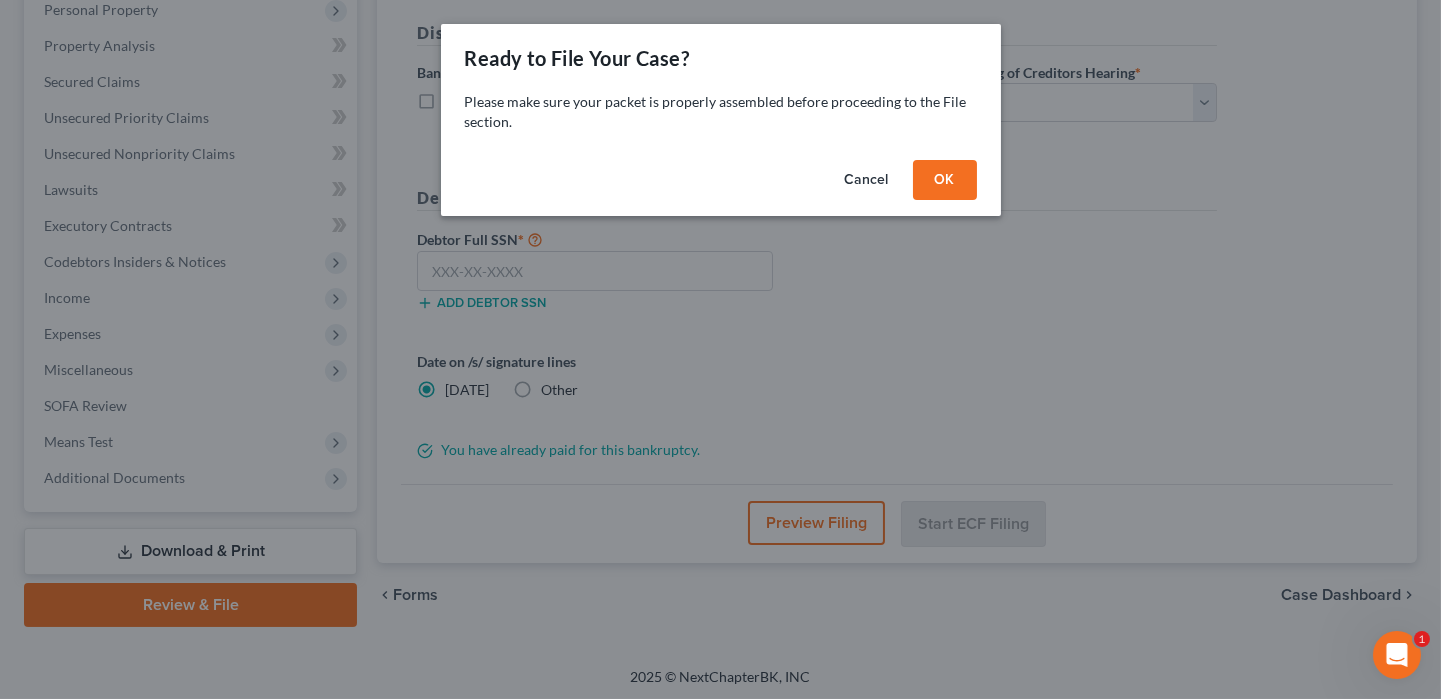 click on "OK" at bounding box center [945, 180] 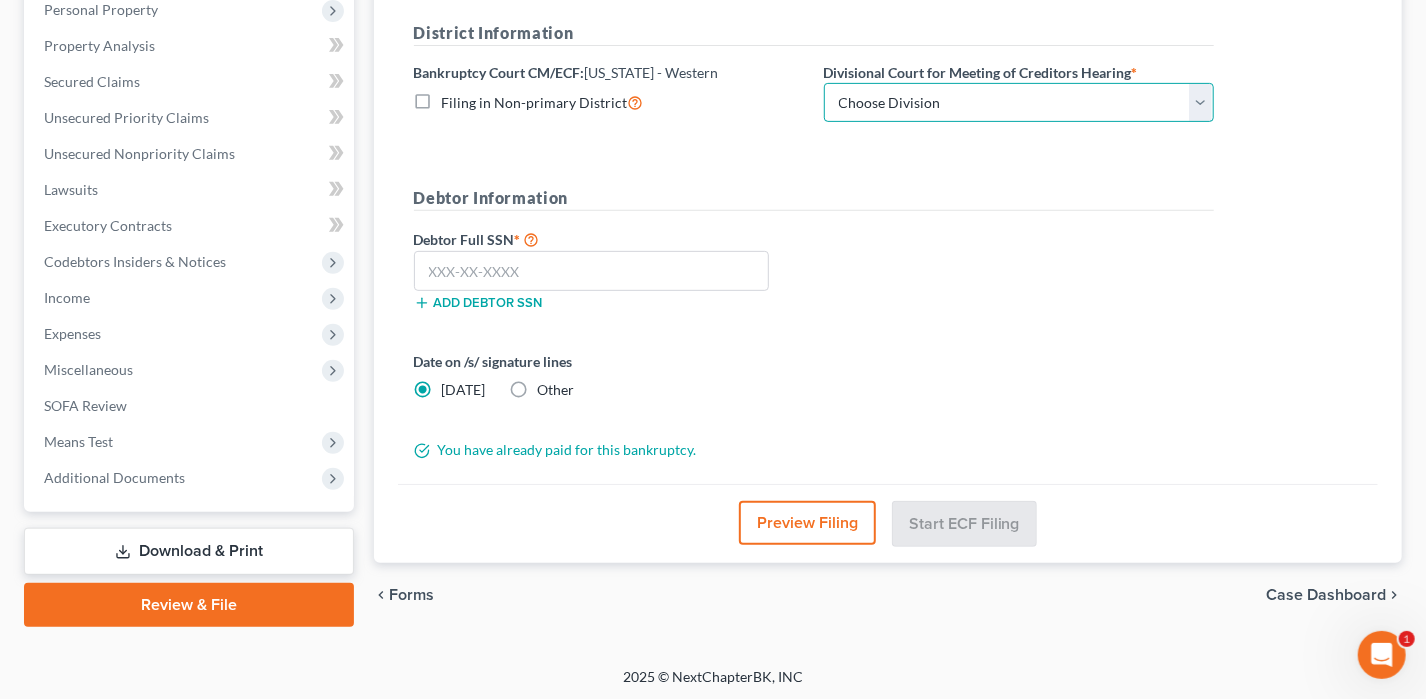 click on "Choose Division [GEOGRAPHIC_DATA] [GEOGRAPHIC_DATA] [GEOGRAPHIC_DATA][PERSON_NAME][GEOGRAPHIC_DATA] [GEOGRAPHIC_DATA]" at bounding box center [1019, 103] 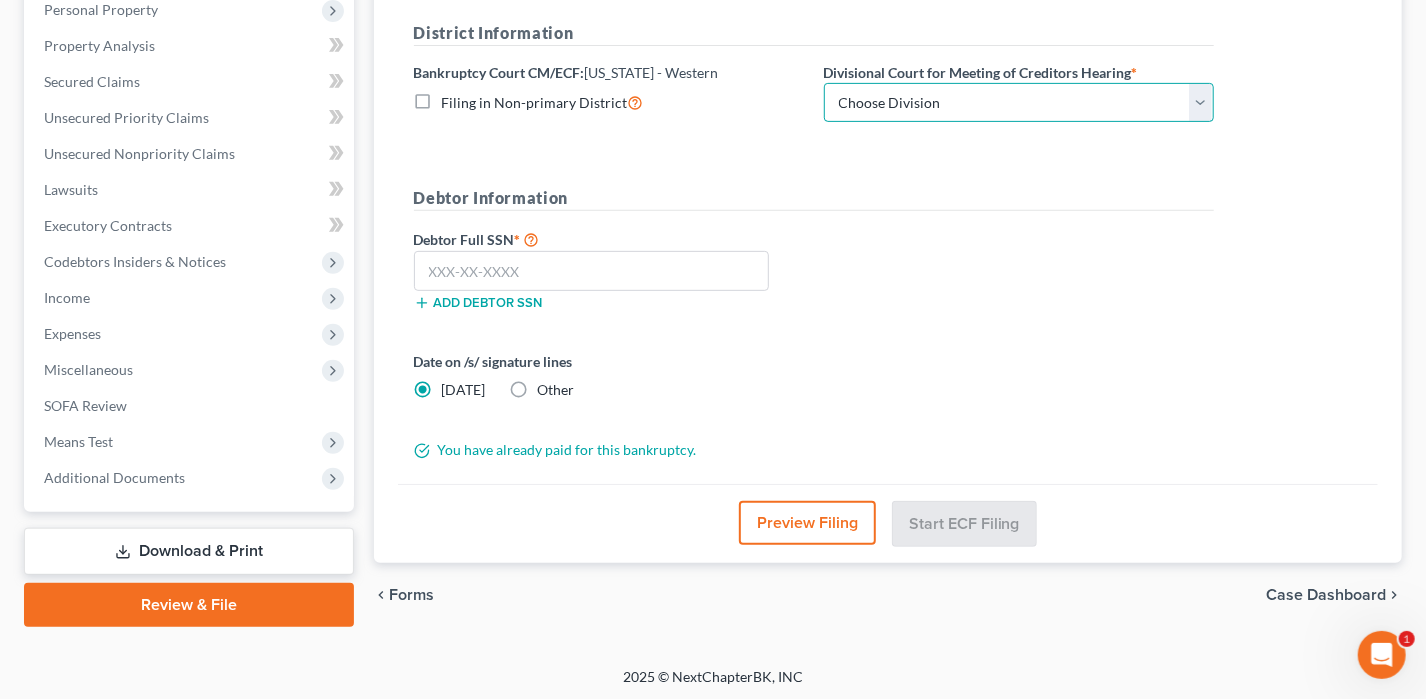 select on "4" 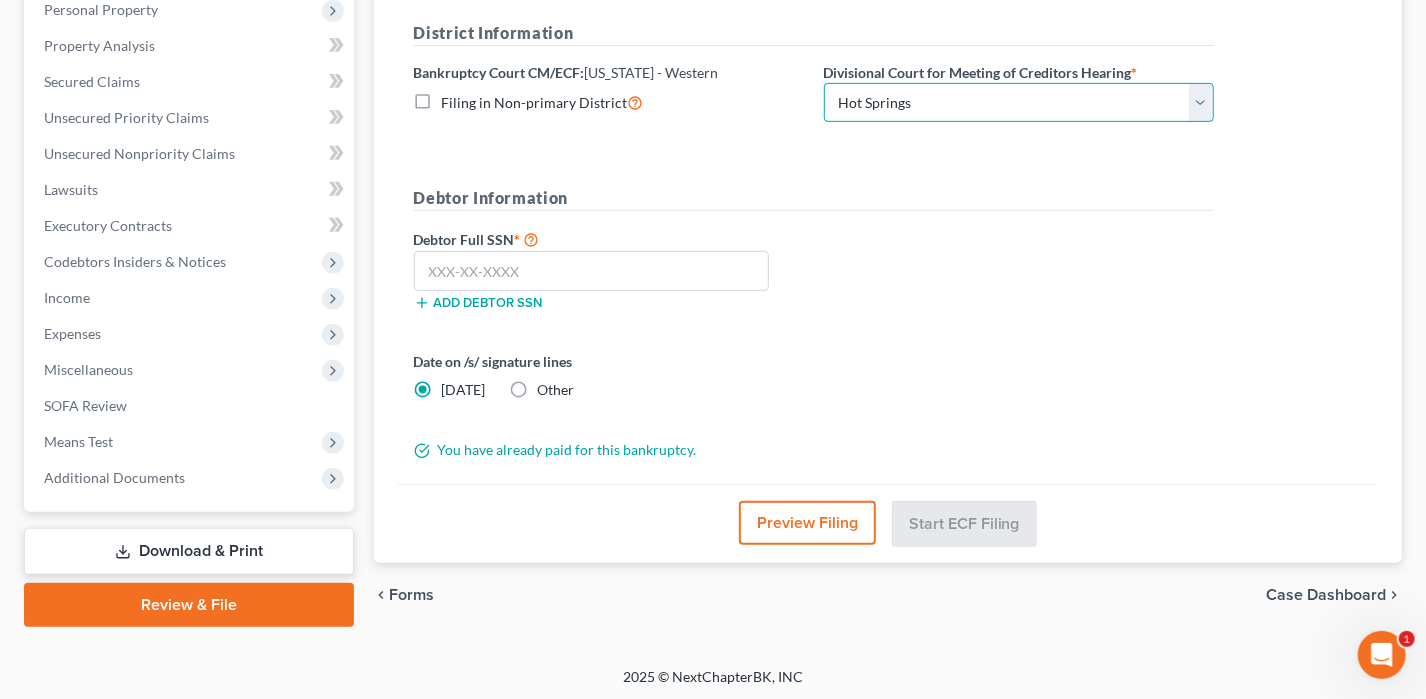click on "Choose Division [GEOGRAPHIC_DATA] [GEOGRAPHIC_DATA] [GEOGRAPHIC_DATA][PERSON_NAME][GEOGRAPHIC_DATA] [GEOGRAPHIC_DATA]" at bounding box center [1019, 103] 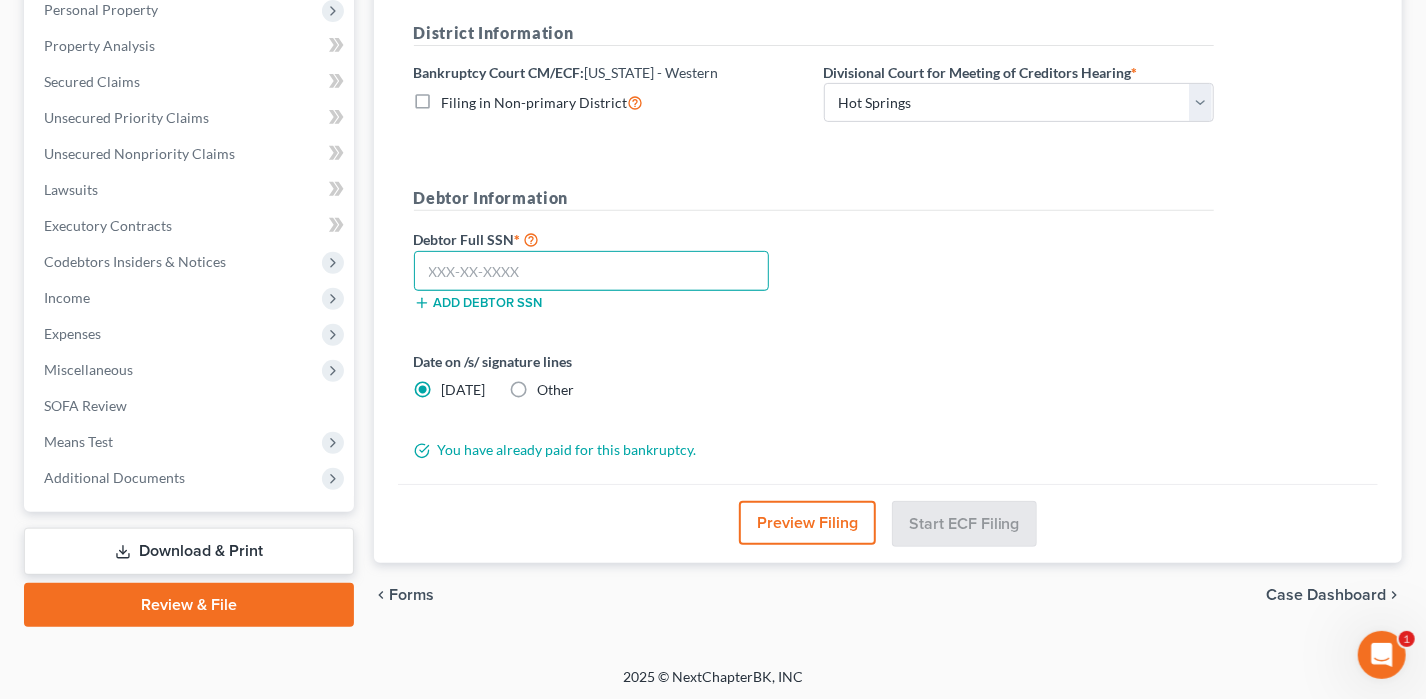 click at bounding box center (592, 271) 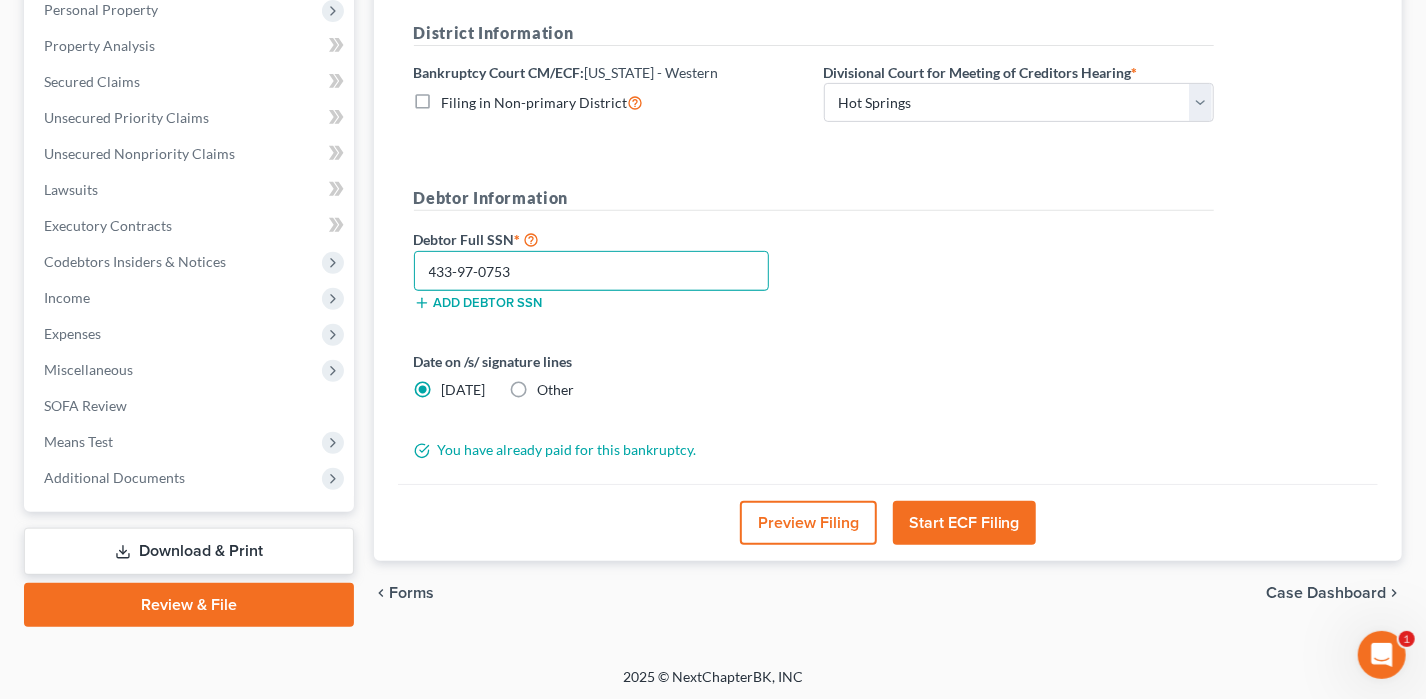 type on "433-97-0753" 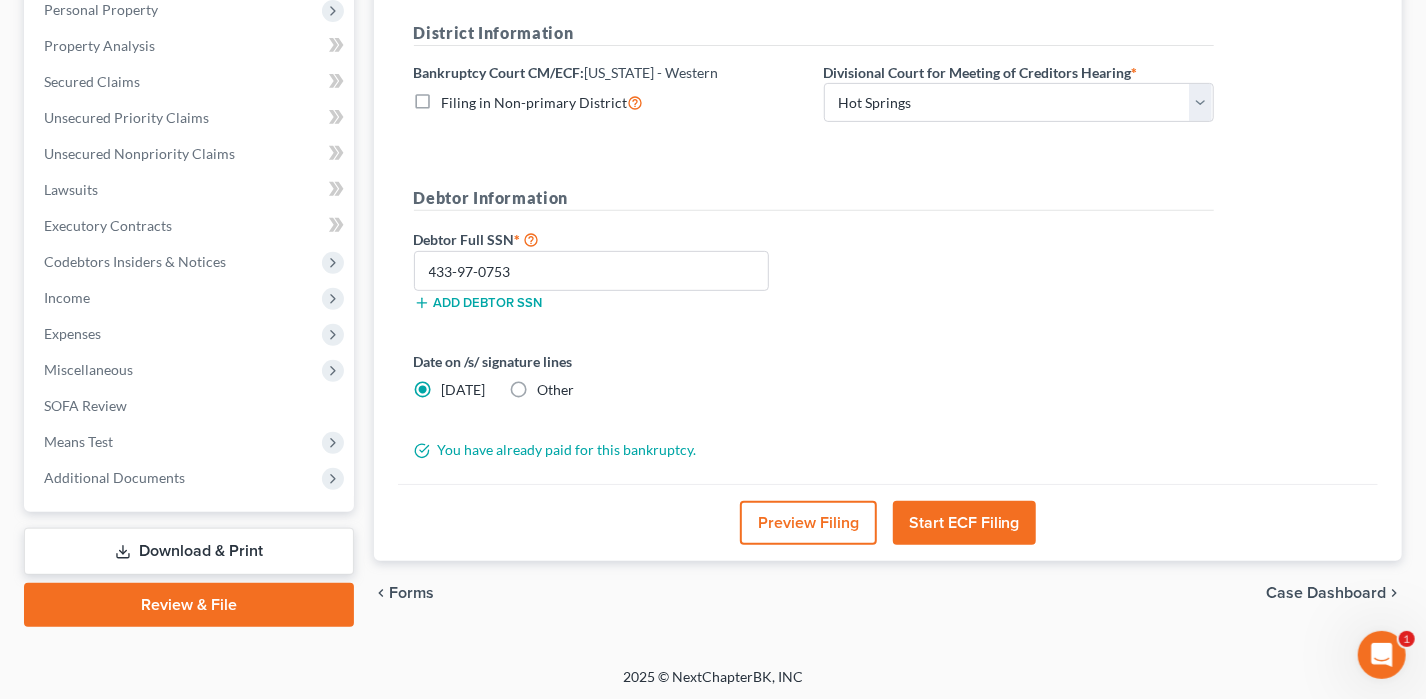 click on "Start ECF Filing" at bounding box center [964, 523] 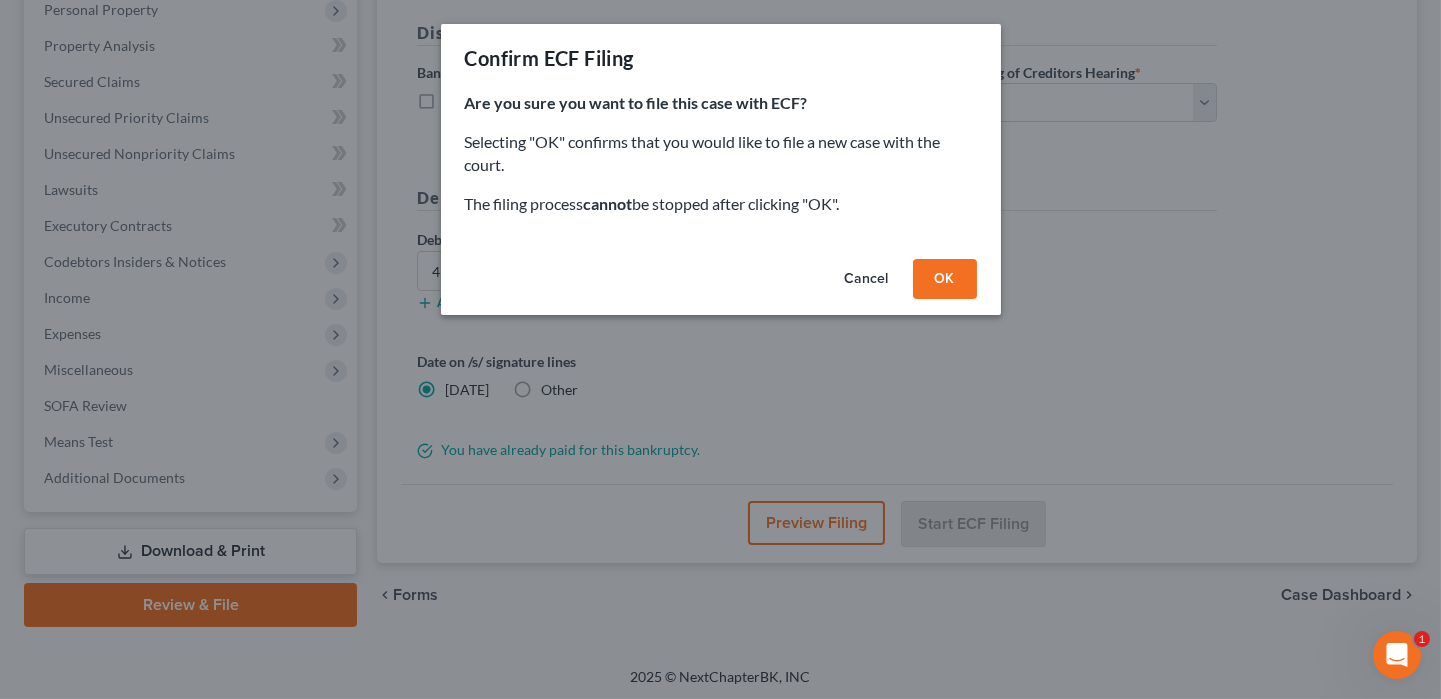 click on "OK" at bounding box center [945, 279] 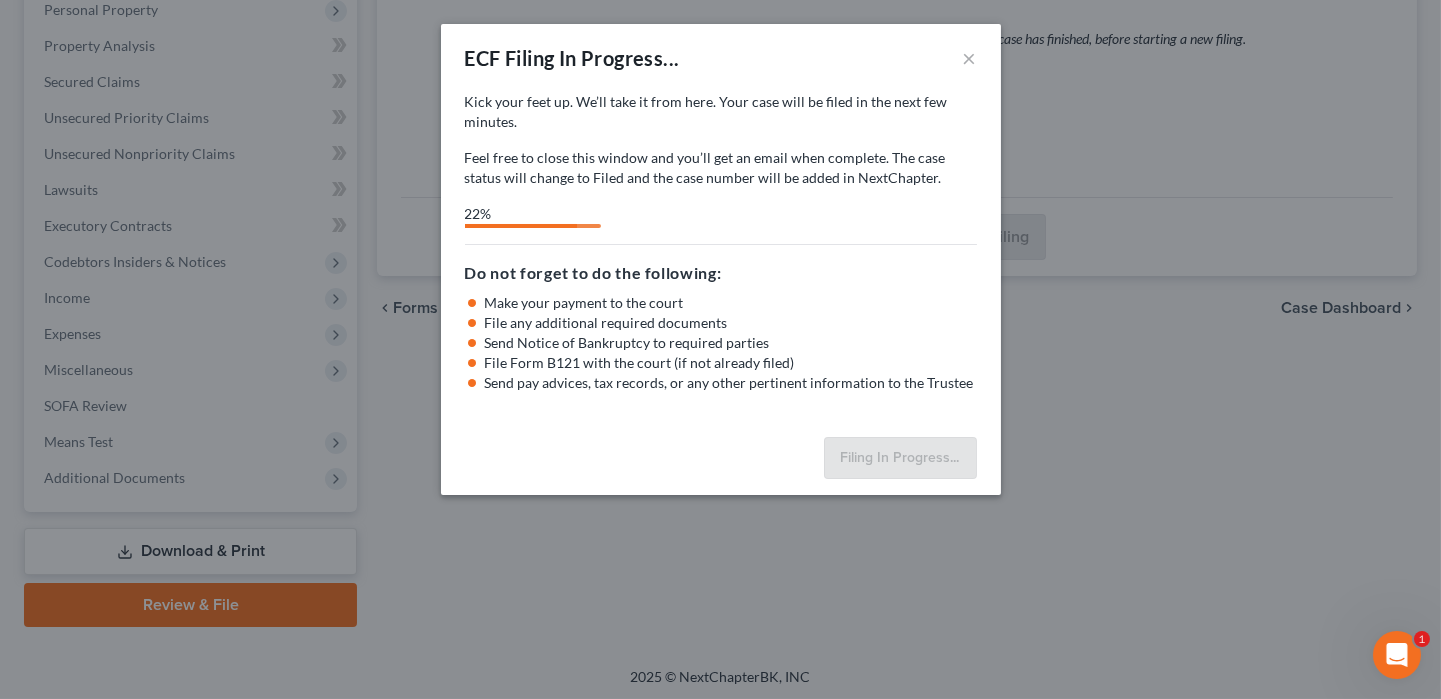 select on "4" 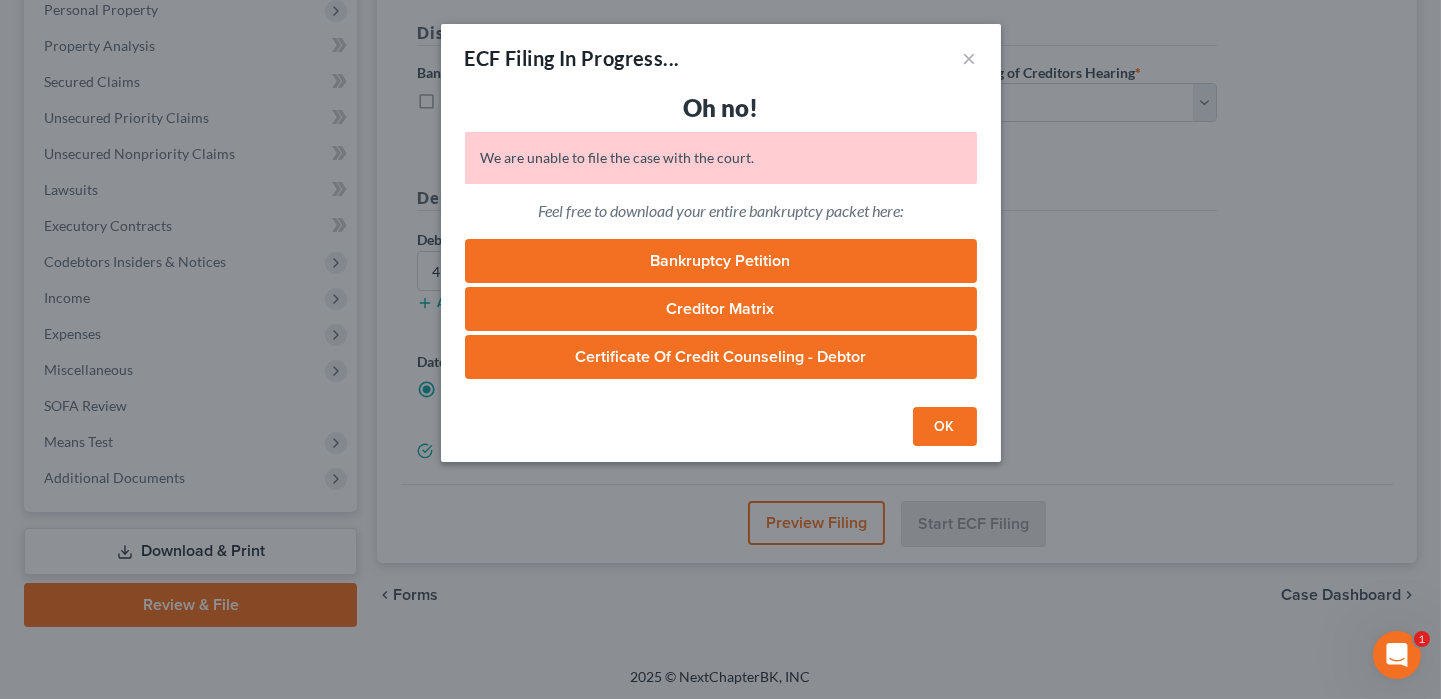 click on "OK" at bounding box center (945, 427) 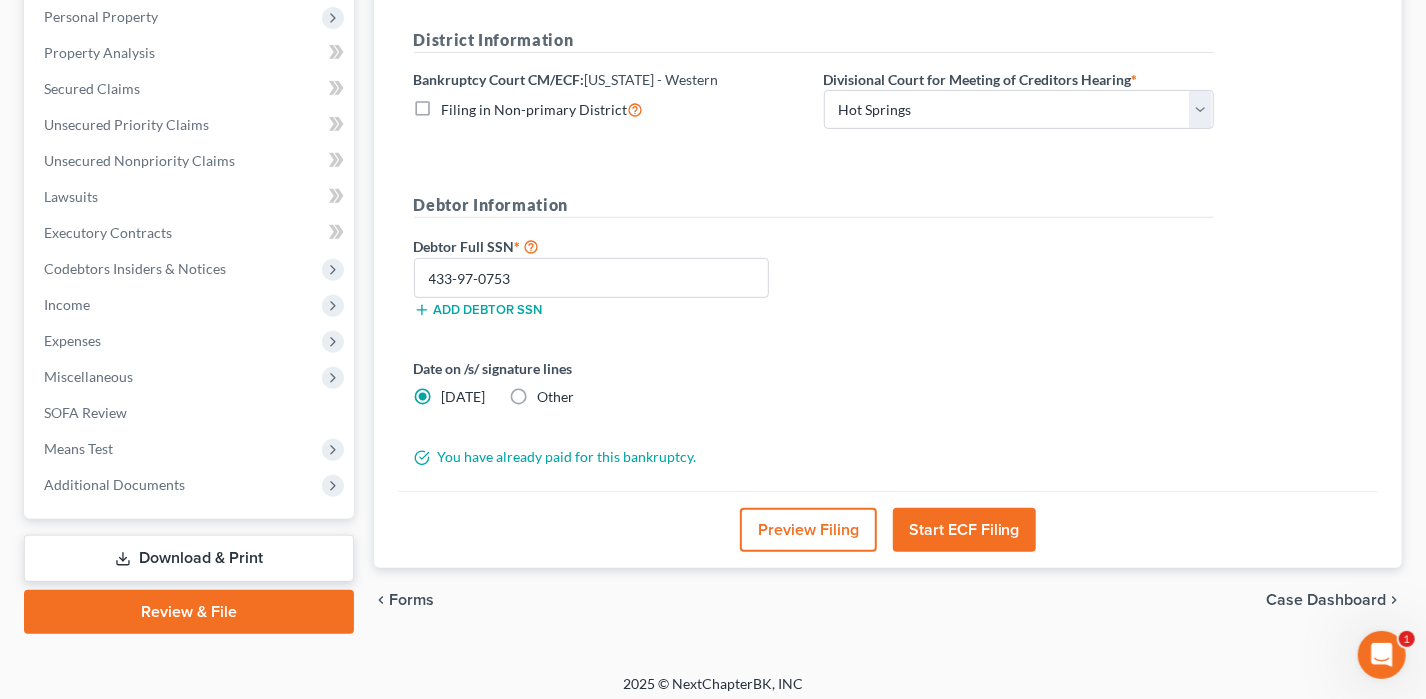 scroll, scrollTop: 360, scrollLeft: 0, axis: vertical 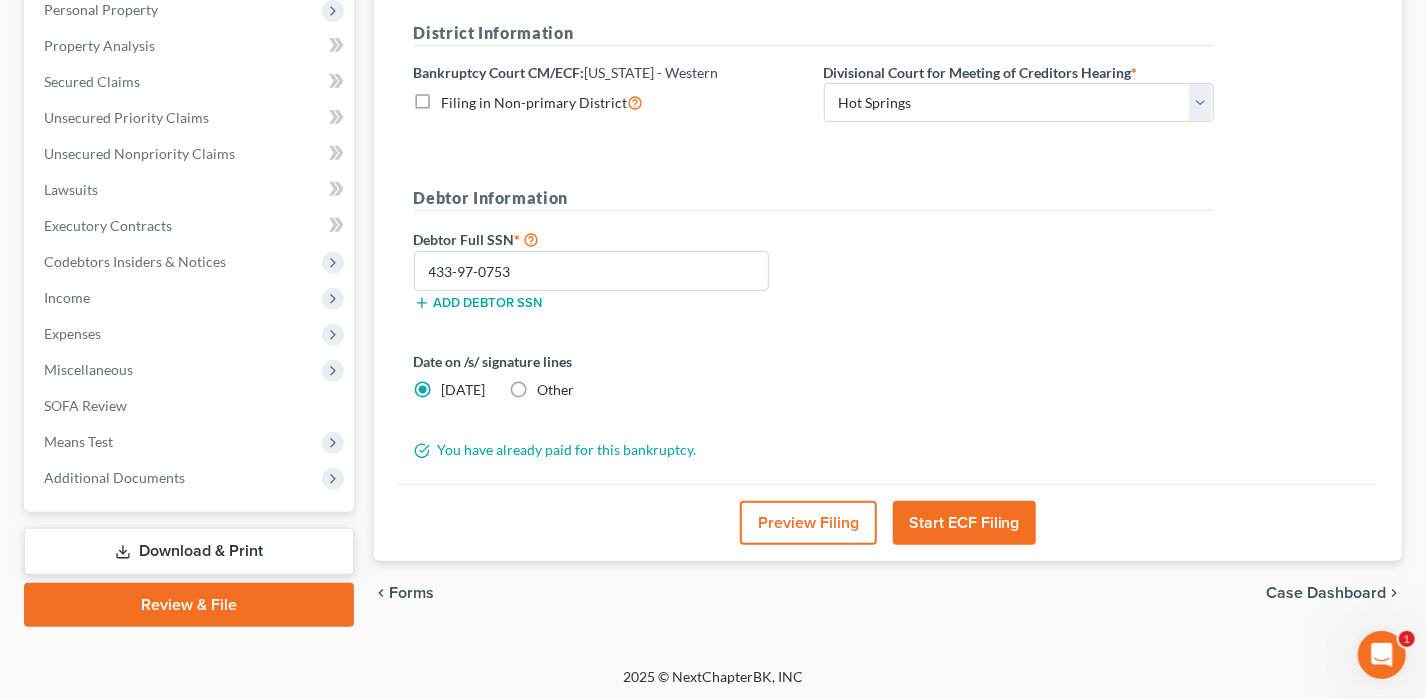 click 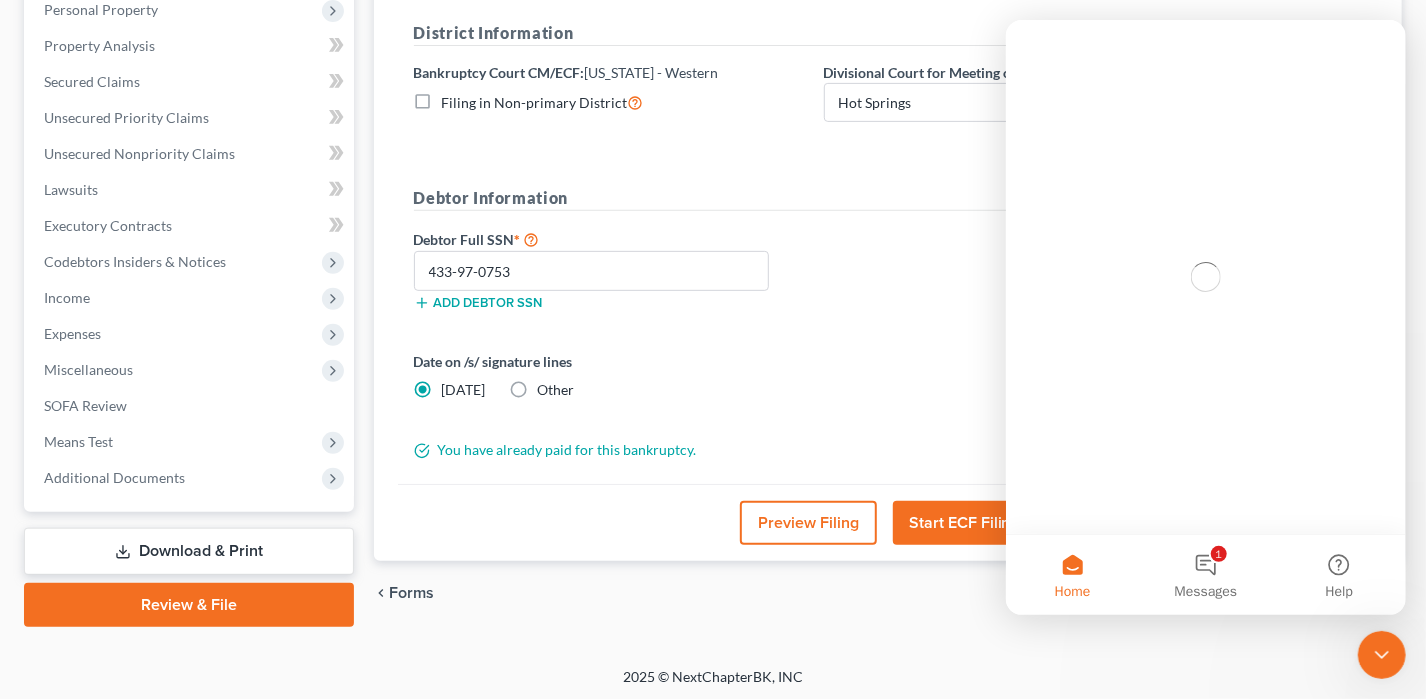 scroll, scrollTop: 0, scrollLeft: 0, axis: both 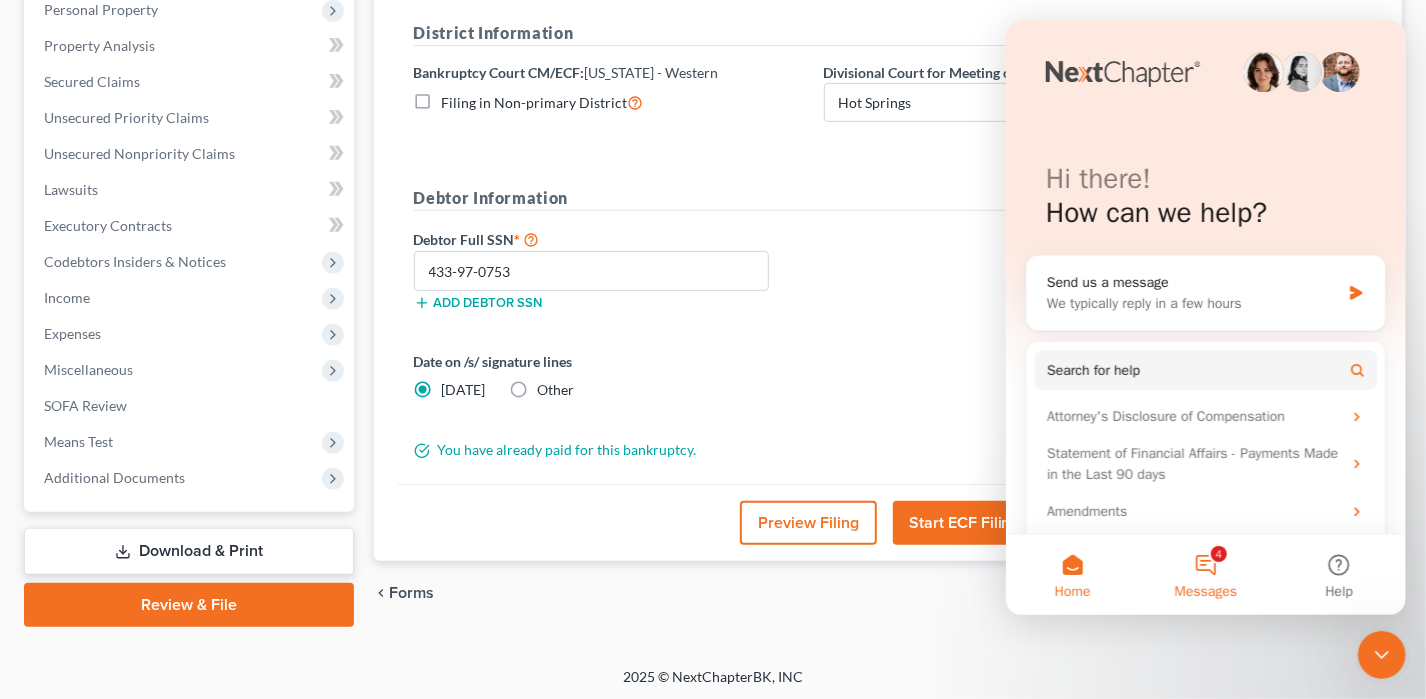 click on "4 Messages" at bounding box center (1204, 575) 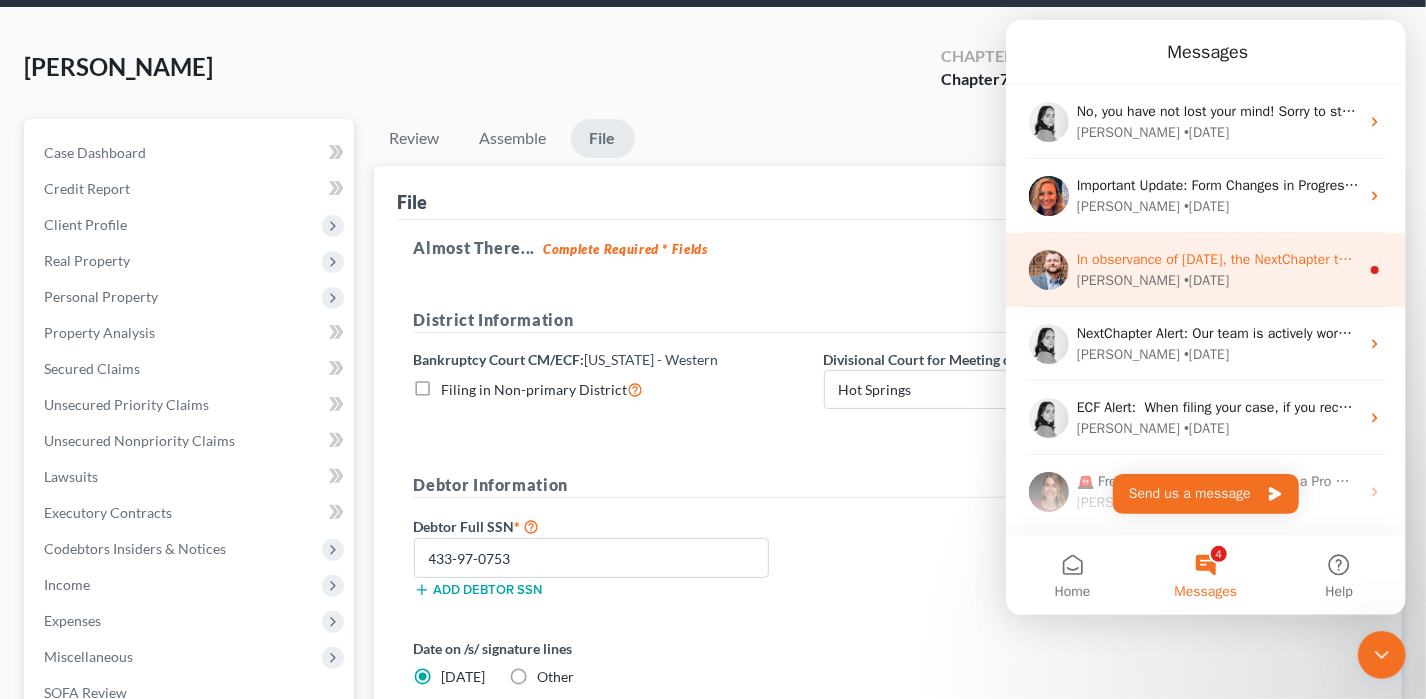 scroll, scrollTop: 0, scrollLeft: 0, axis: both 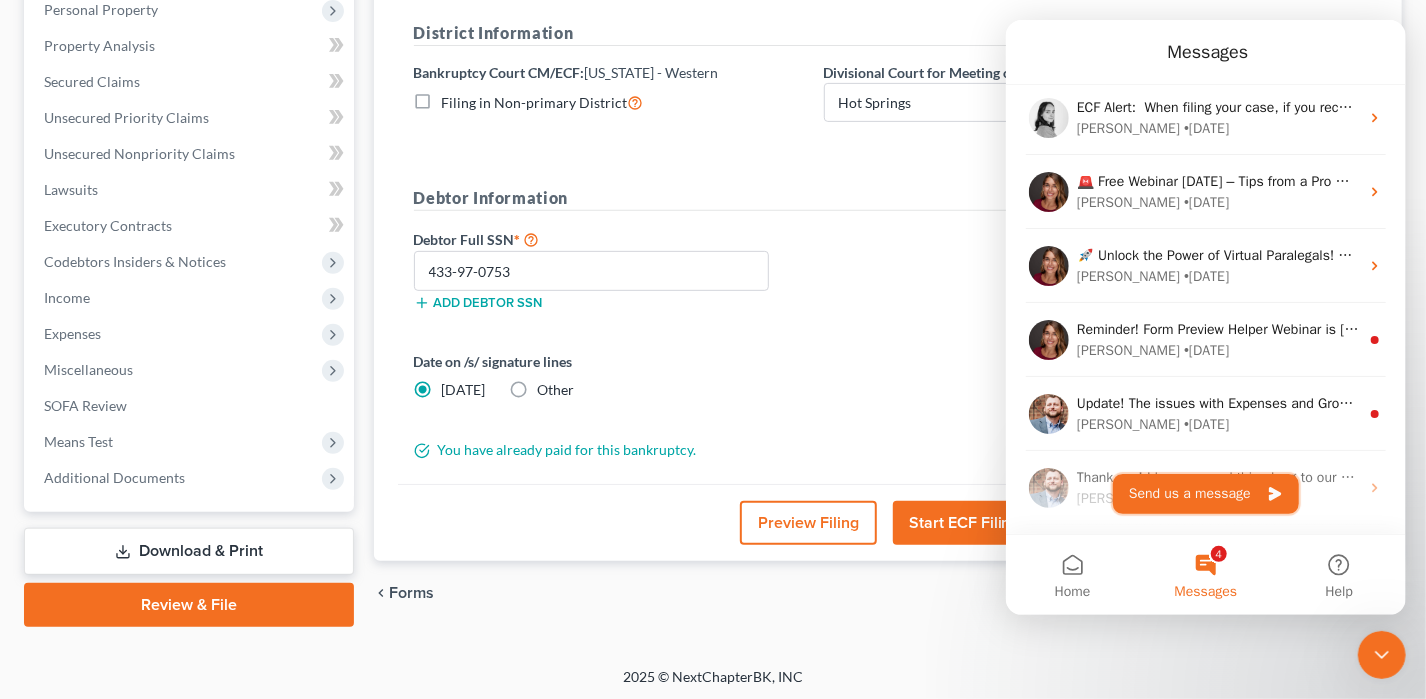 click 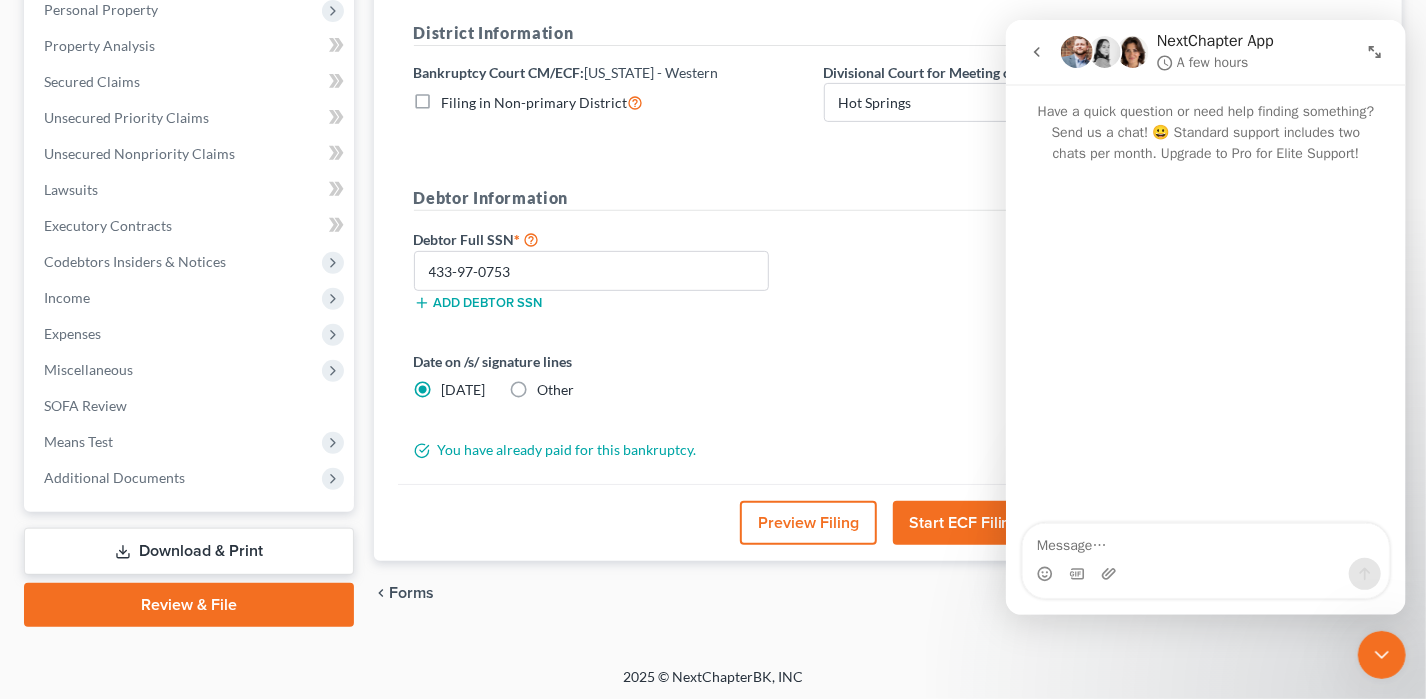scroll, scrollTop: 289, scrollLeft: 0, axis: vertical 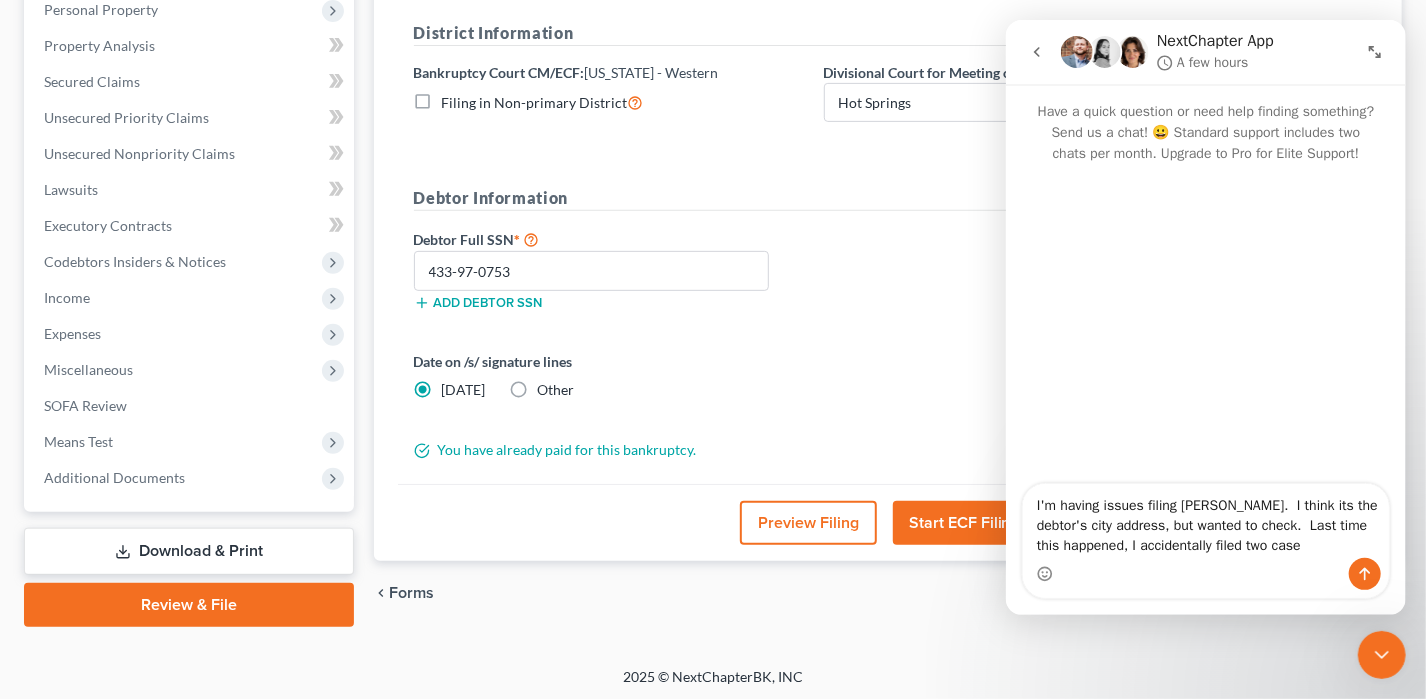 type on "I'm having issues filing [PERSON_NAME].  I think its the debtor's city address, but wanted to check.  Last time this happened, I accidentally filed two cases" 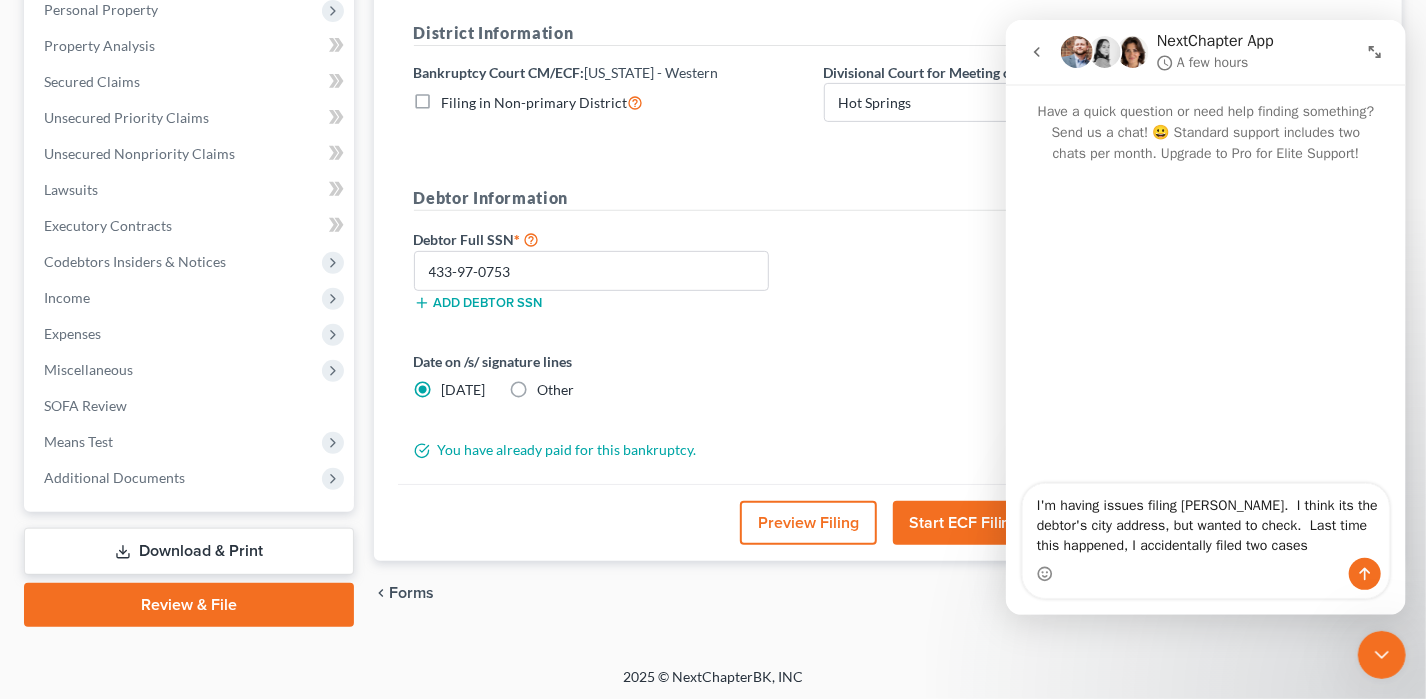 type 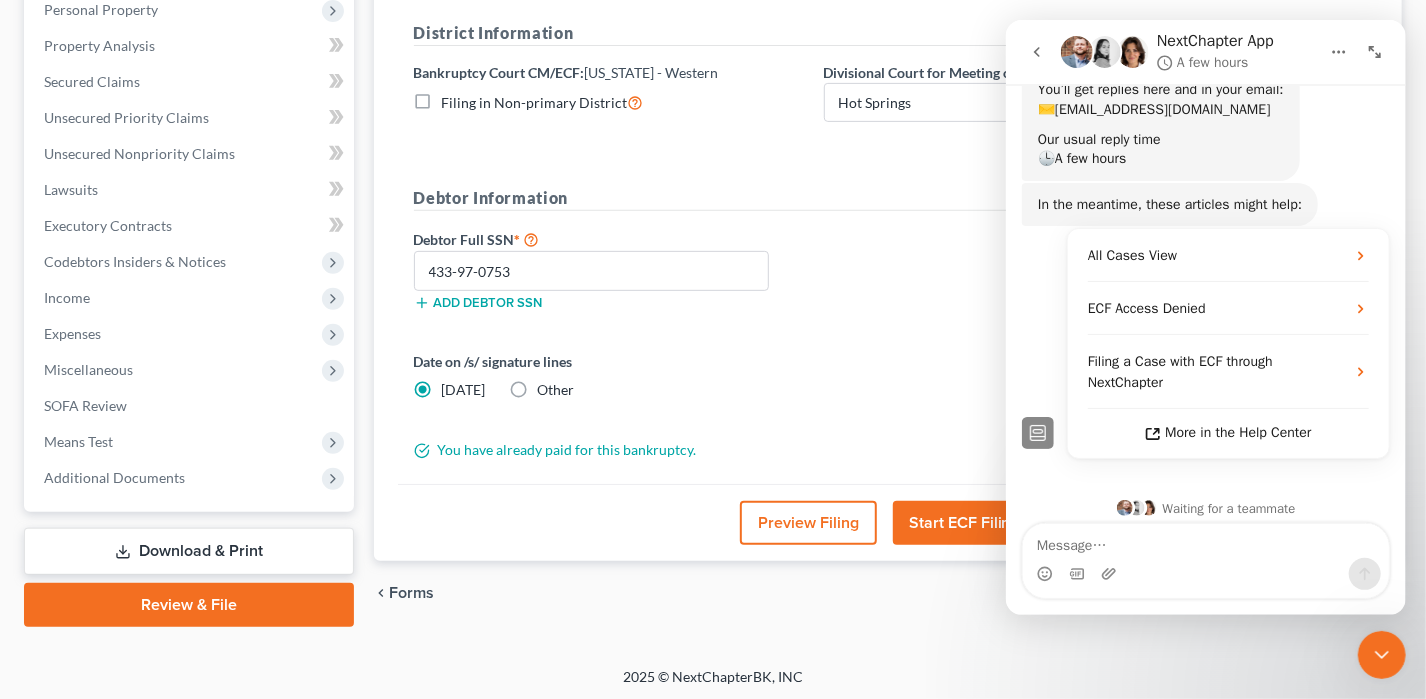 scroll, scrollTop: 249, scrollLeft: 0, axis: vertical 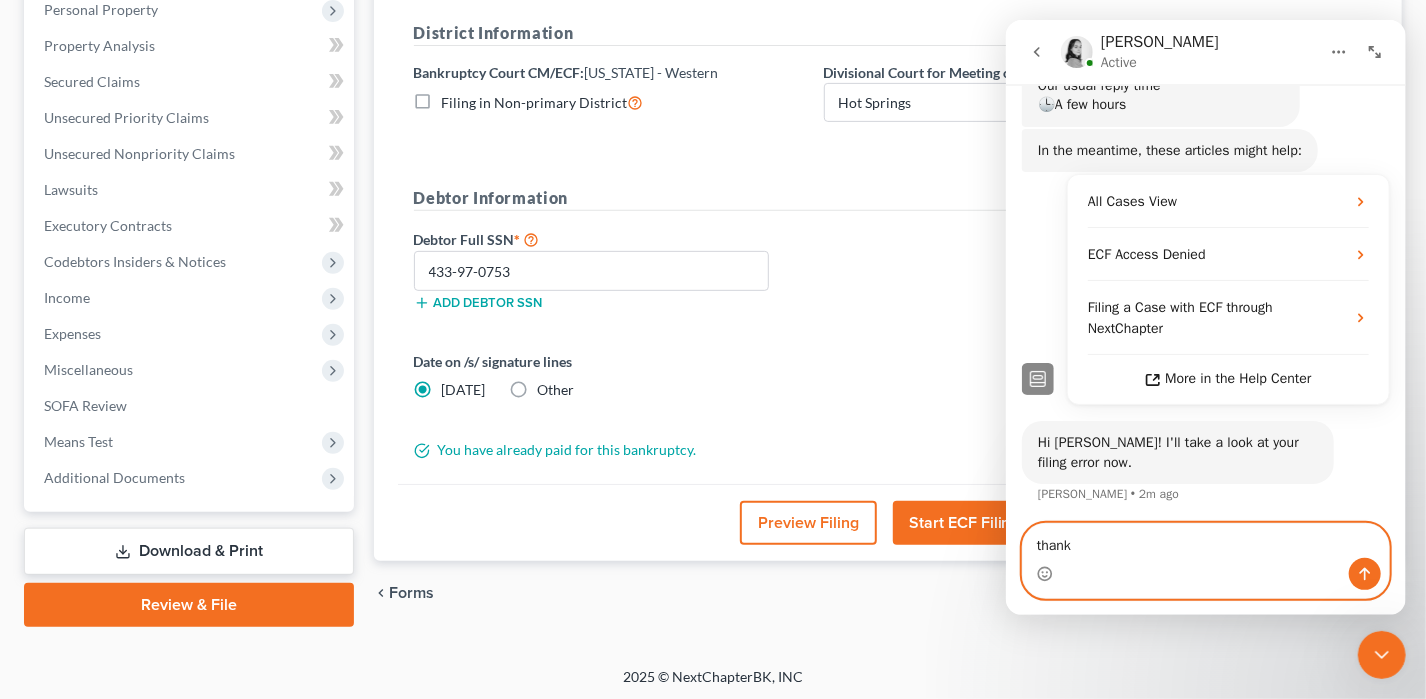 type on "thanks" 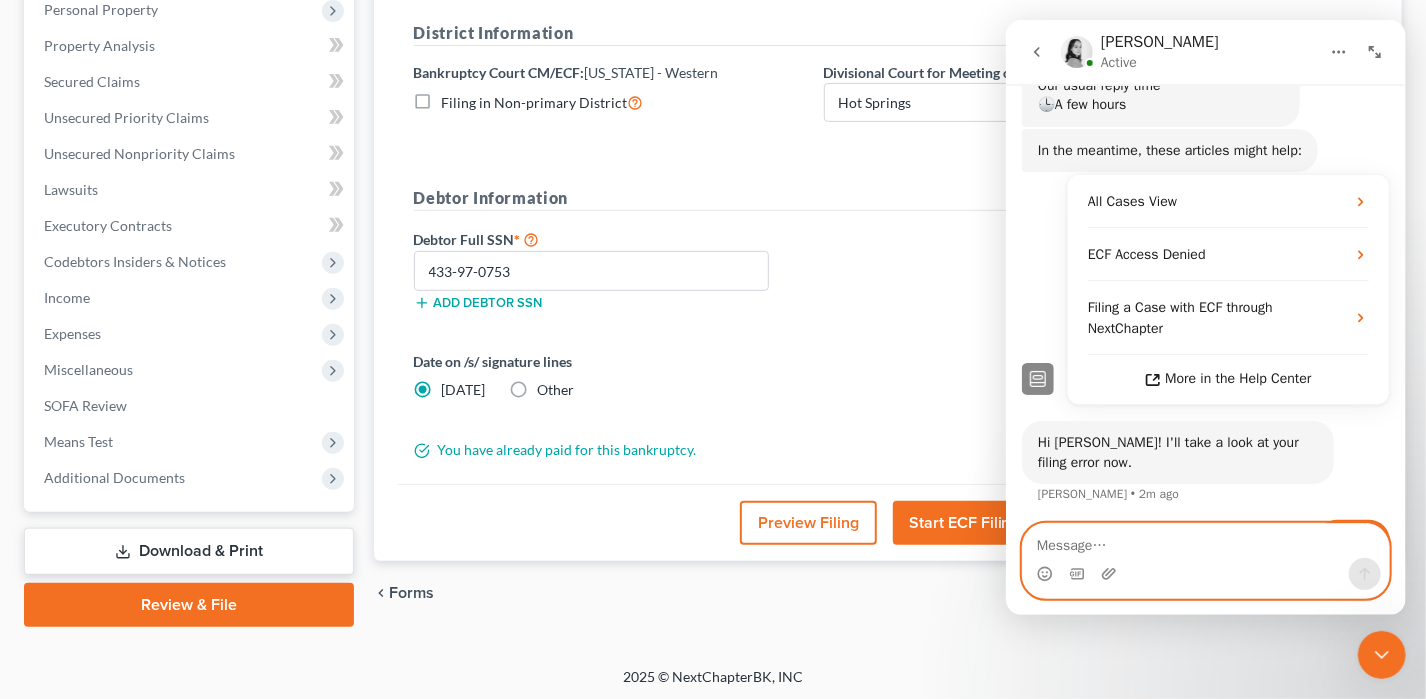 scroll, scrollTop: 351, scrollLeft: 0, axis: vertical 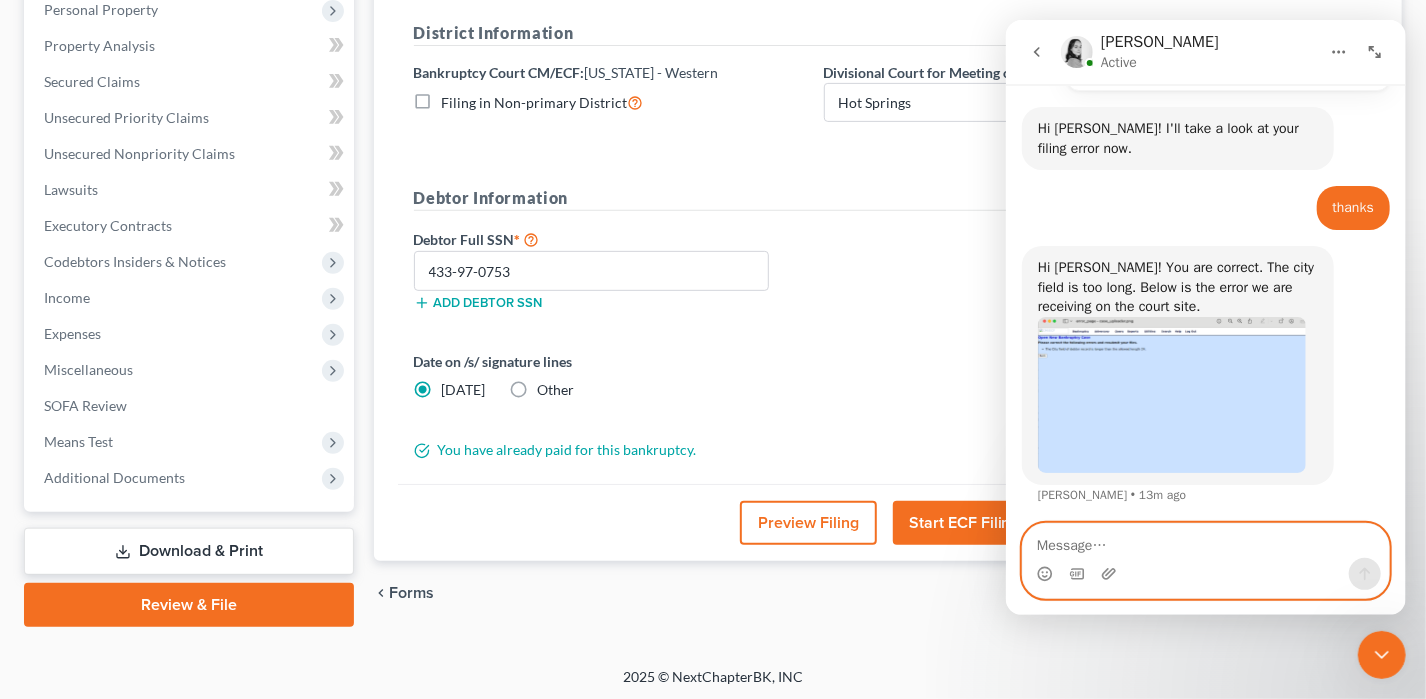 click at bounding box center (1205, 541) 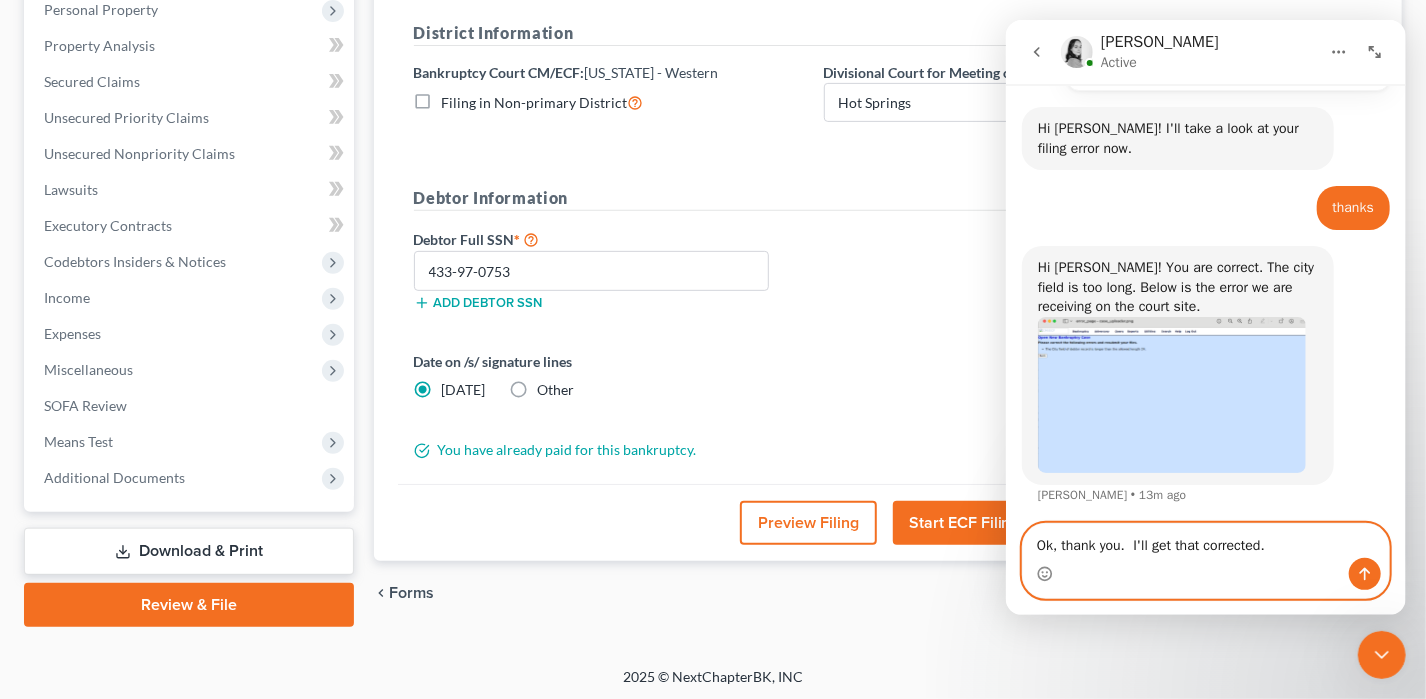 type on "Ok, thank you.  I'll get that corrected." 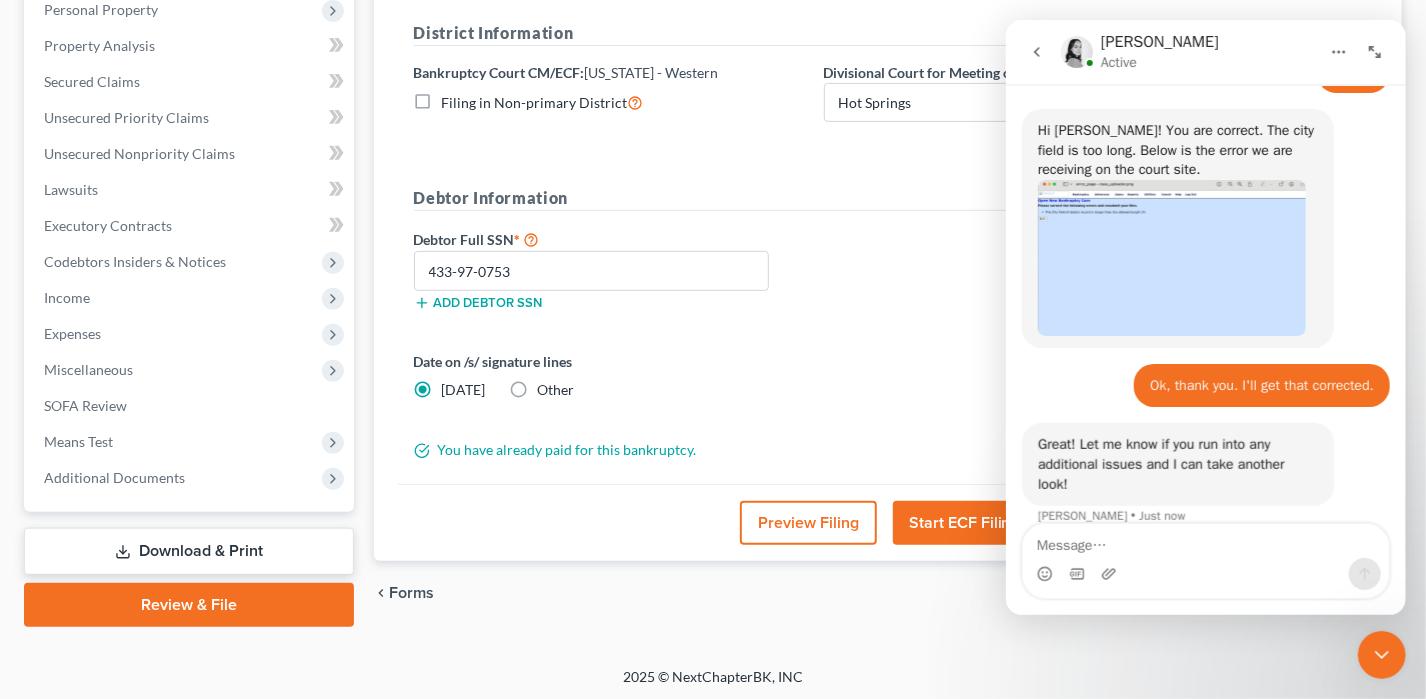 scroll, scrollTop: 745, scrollLeft: 0, axis: vertical 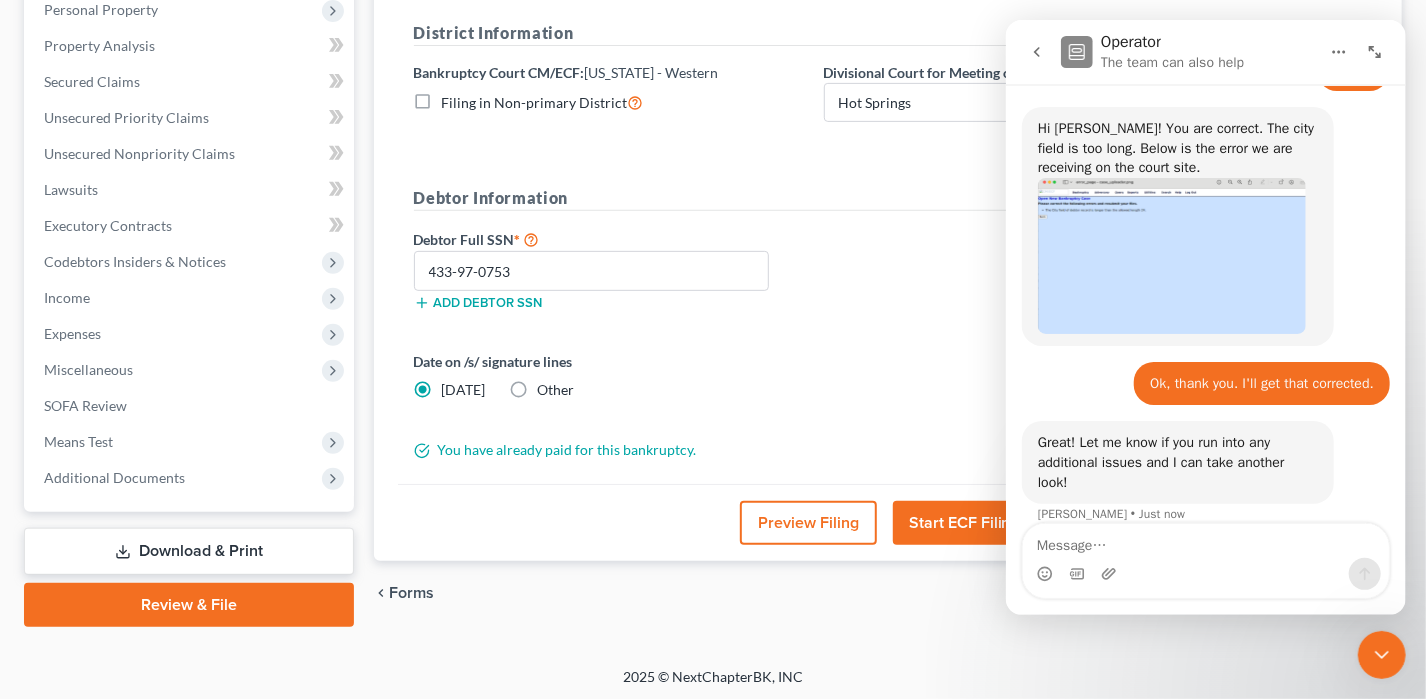 click at bounding box center [1374, 52] 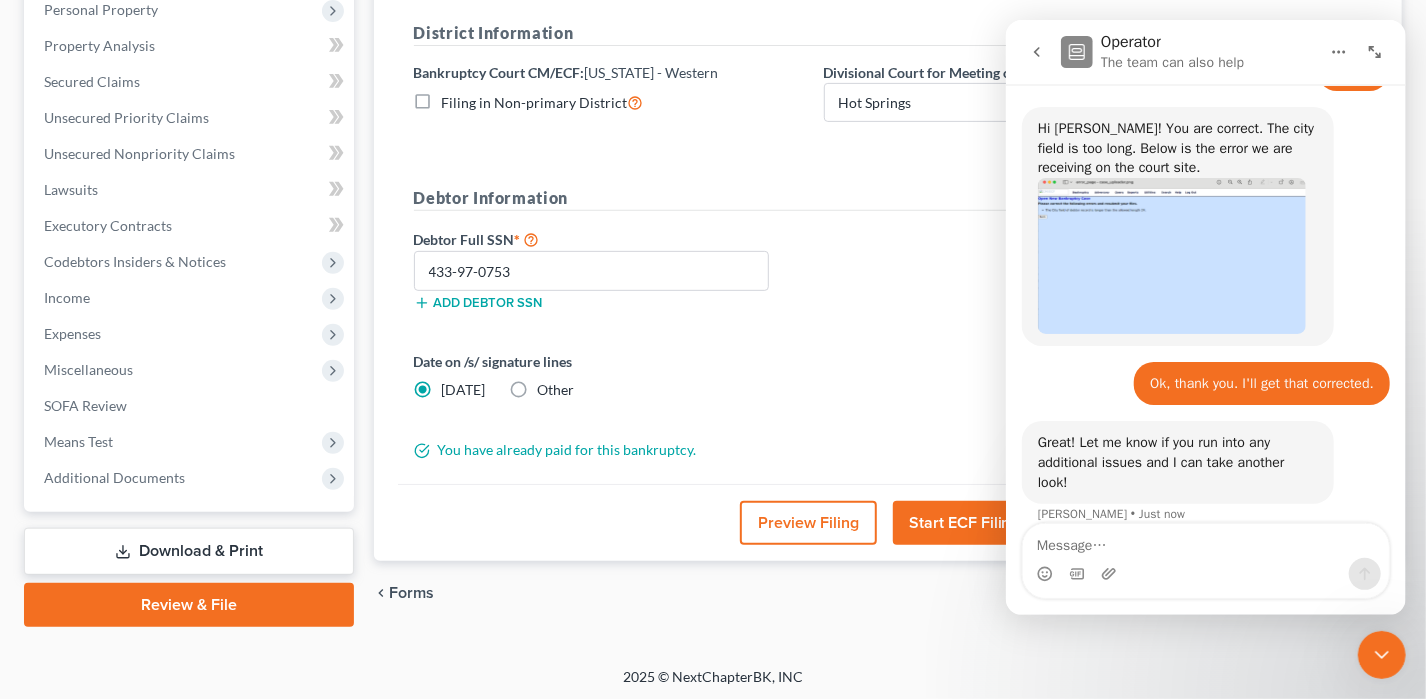 scroll, scrollTop: 606, scrollLeft: 0, axis: vertical 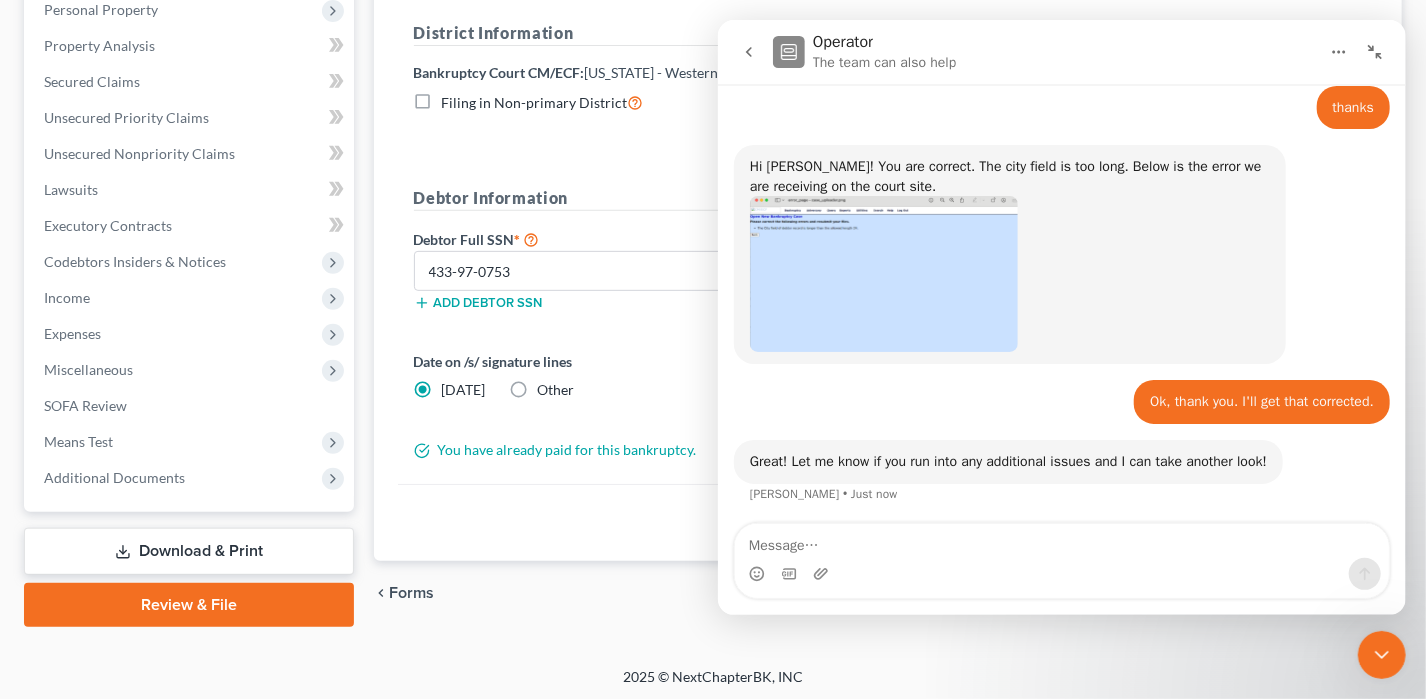 click 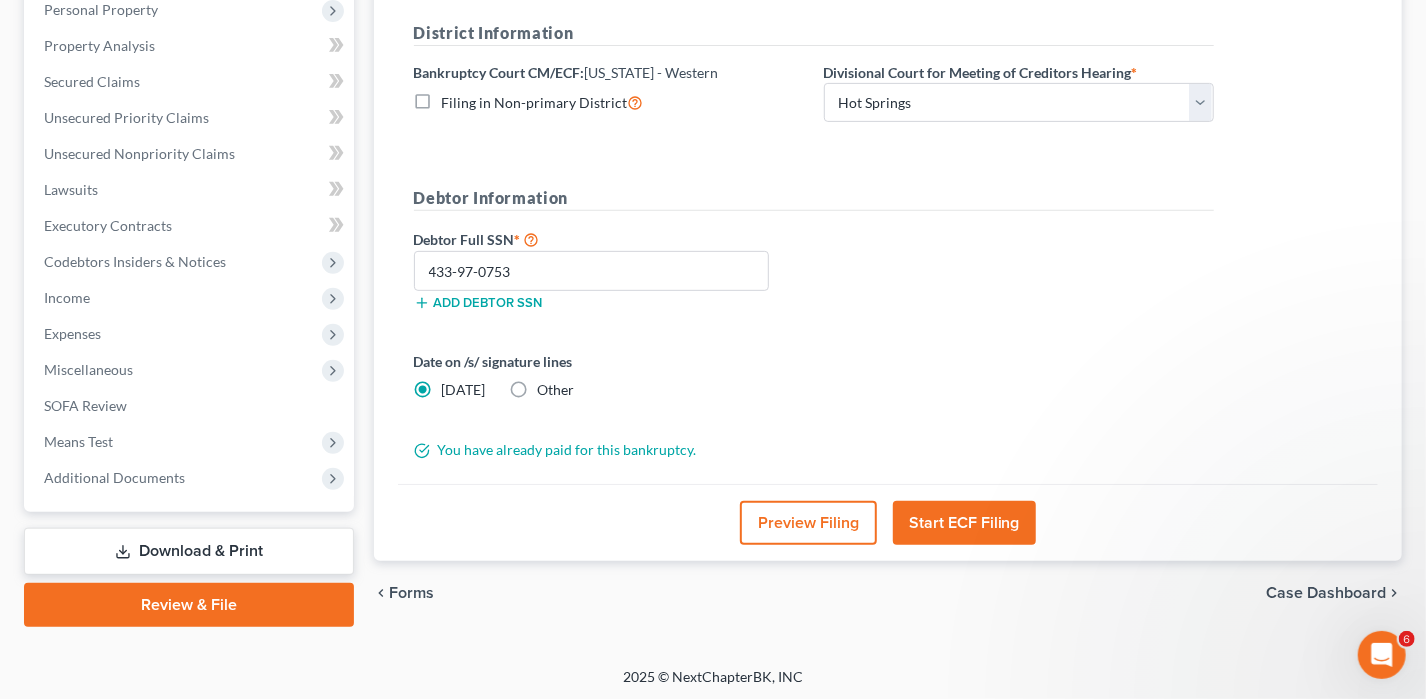 scroll, scrollTop: 0, scrollLeft: 0, axis: both 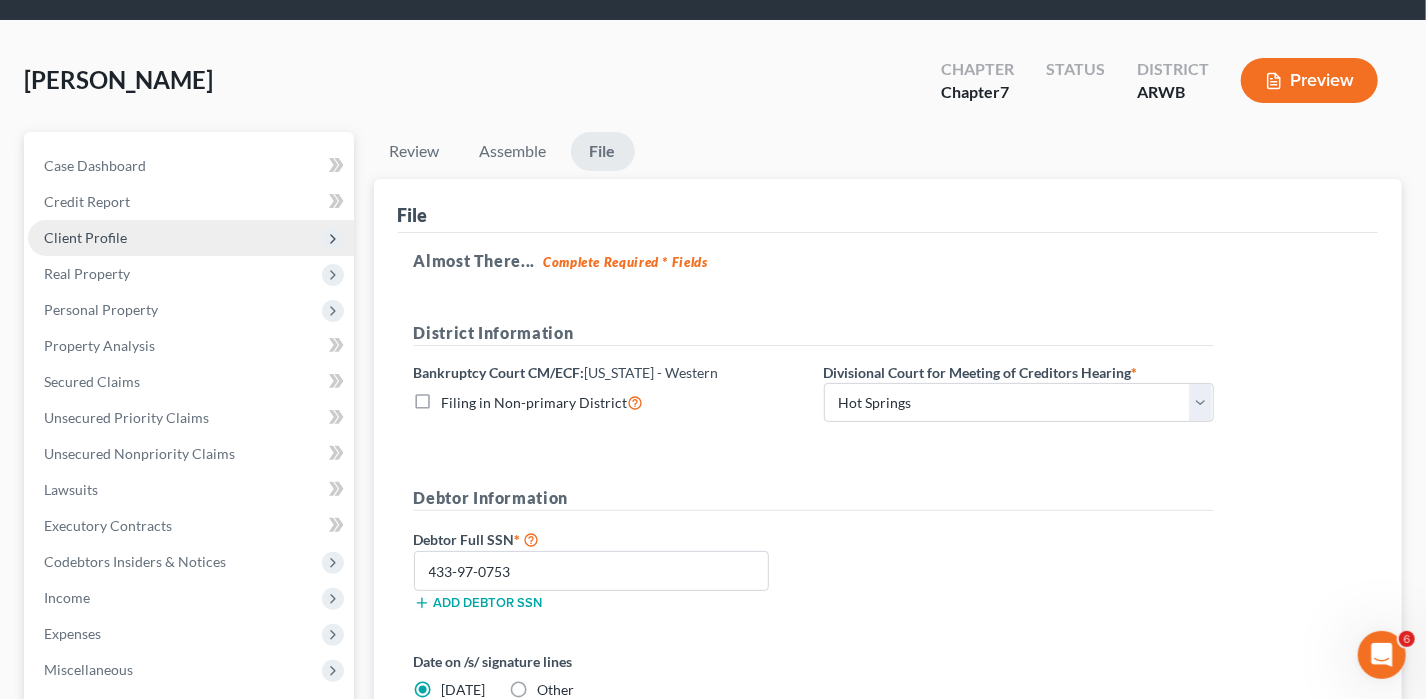 click on "Client Profile" at bounding box center [85, 237] 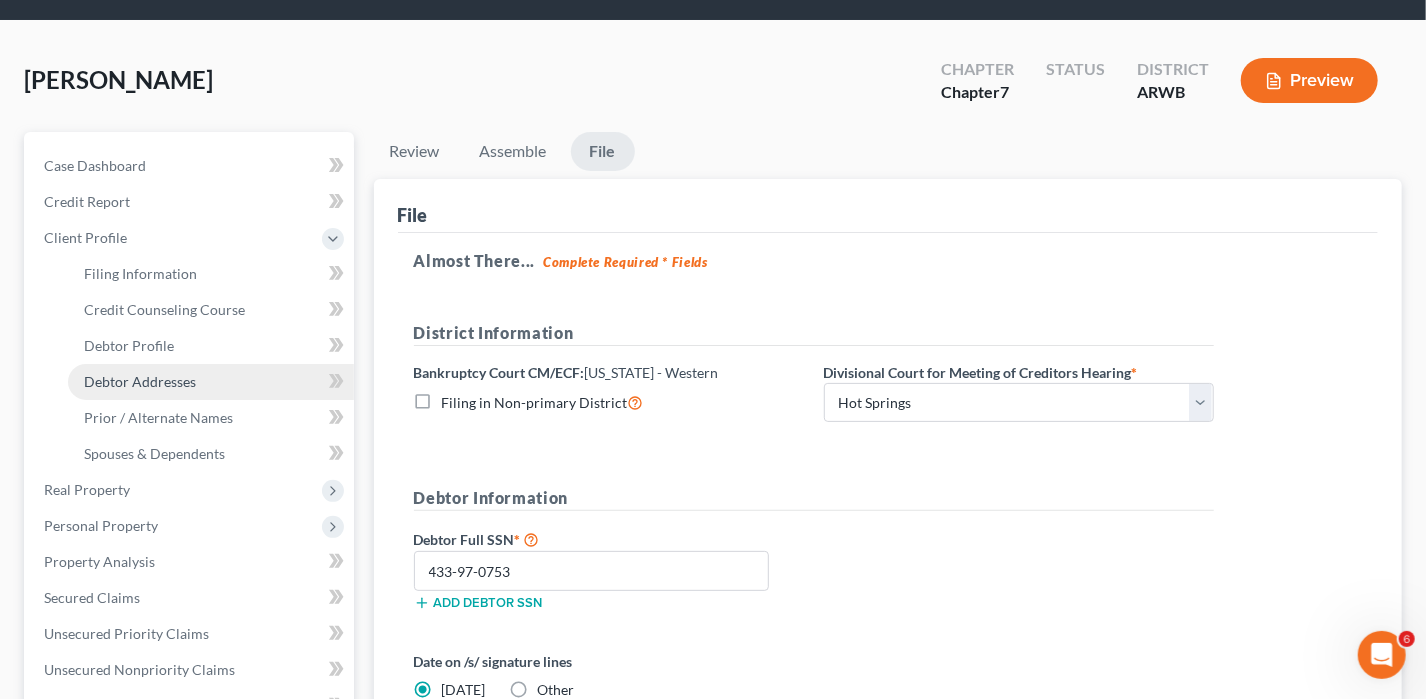click on "Debtor Addresses" at bounding box center [140, 381] 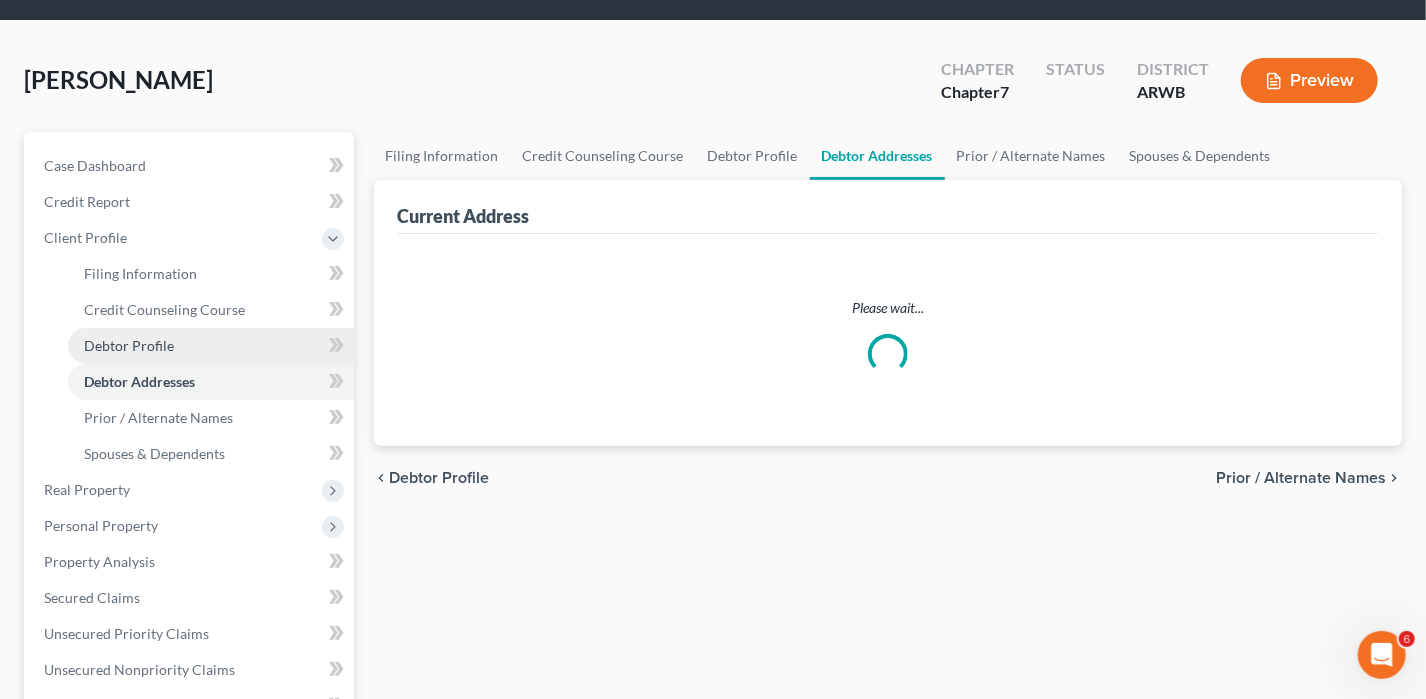 scroll, scrollTop: 0, scrollLeft: 0, axis: both 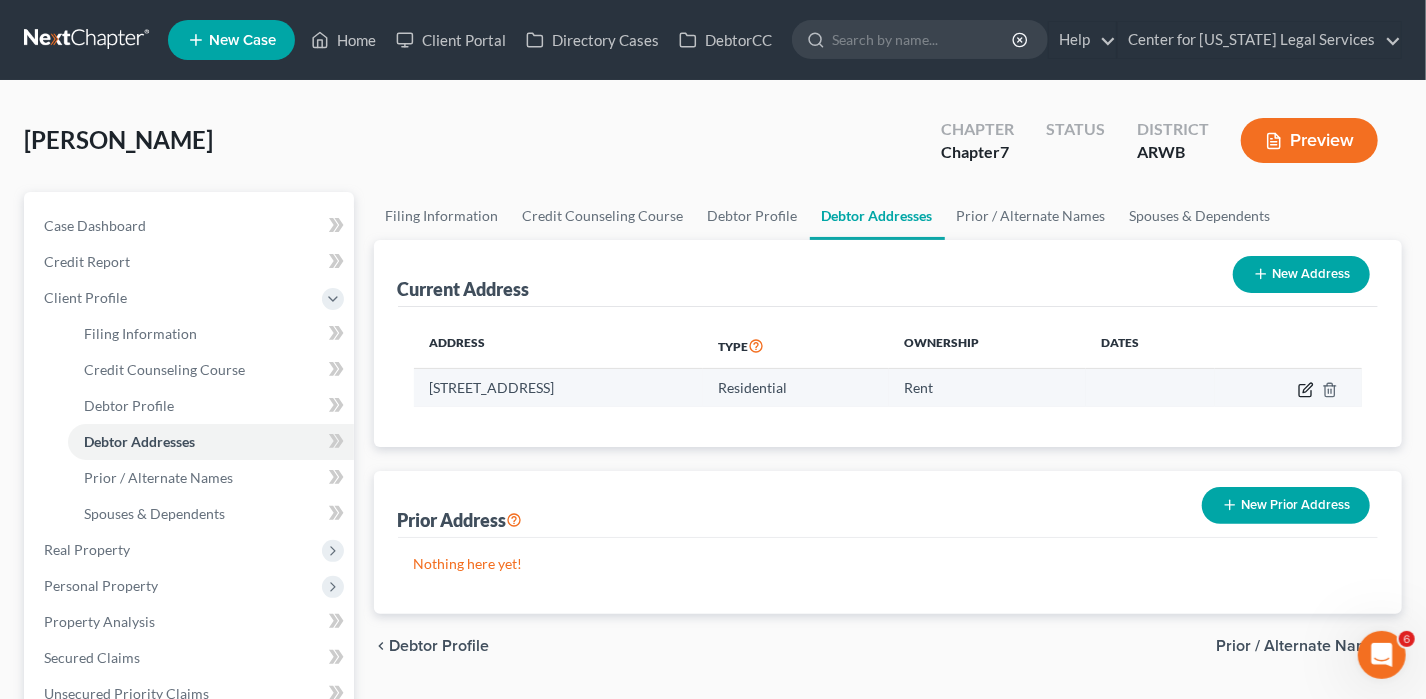 click 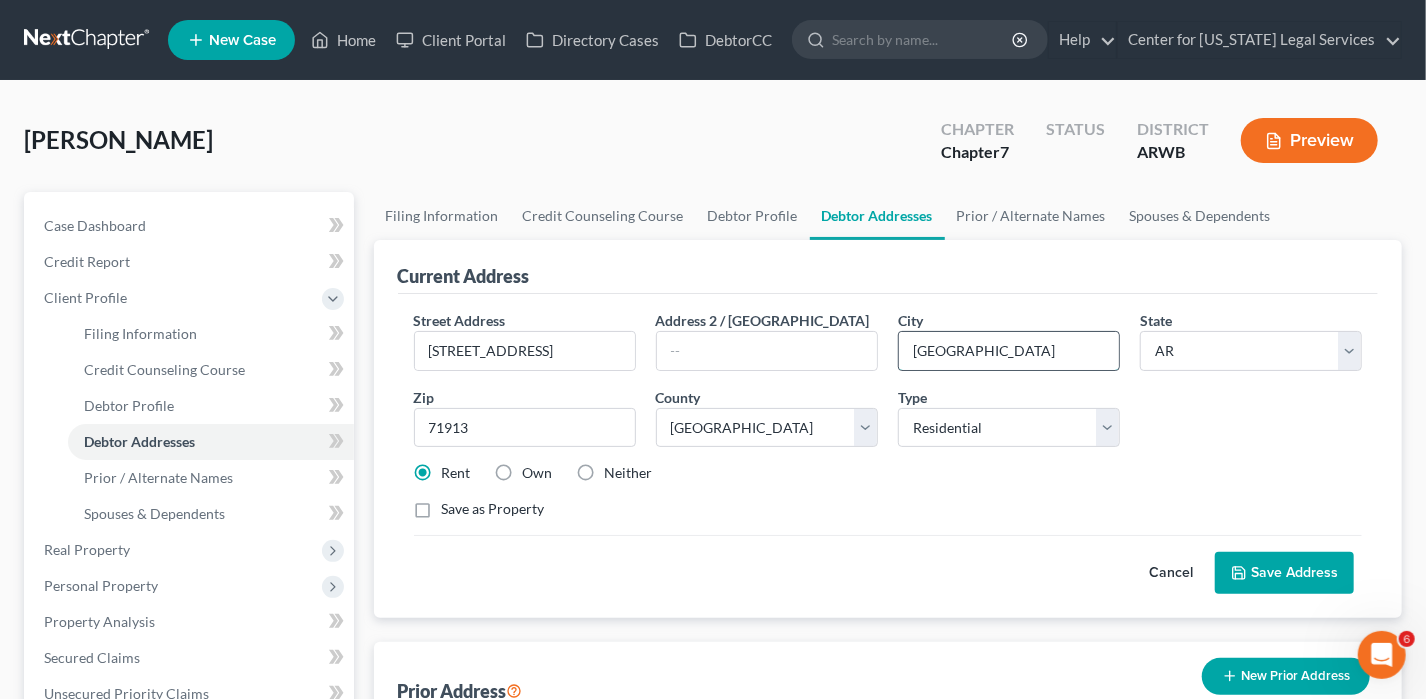 click on "[GEOGRAPHIC_DATA]" at bounding box center [1009, 351] 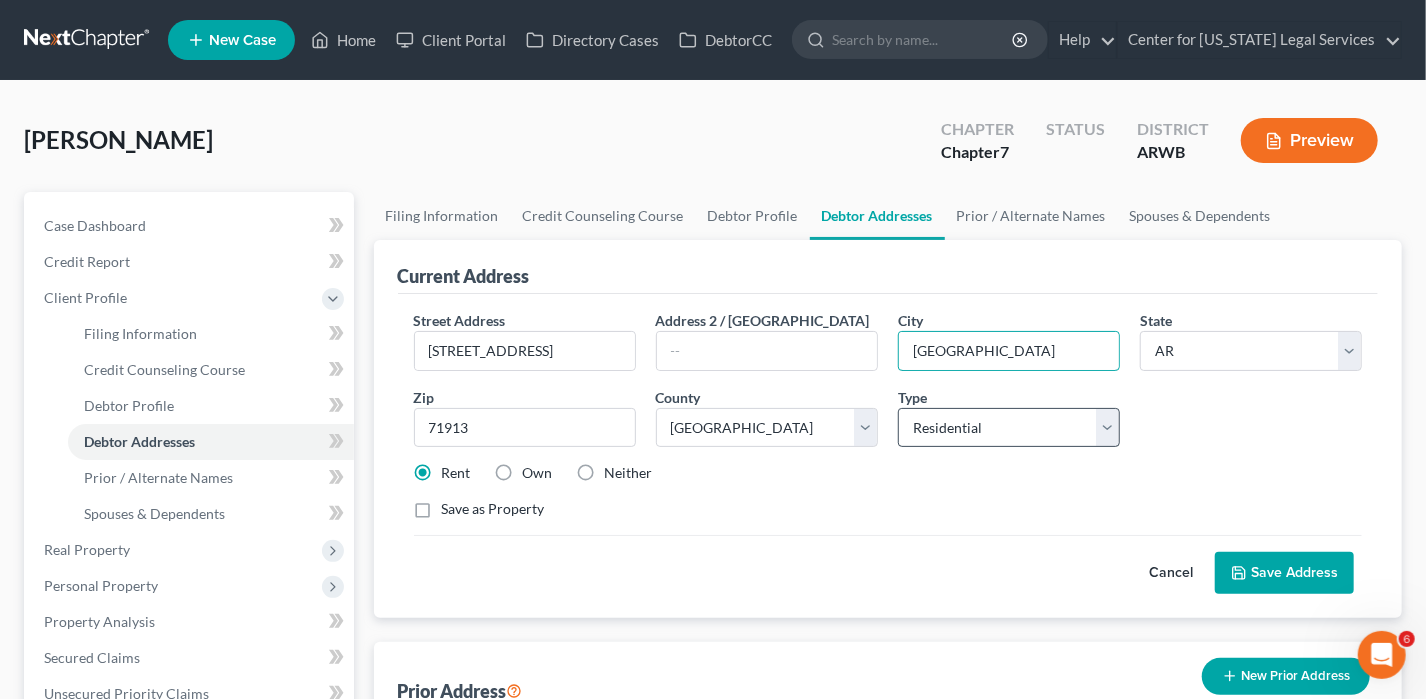 type on "[GEOGRAPHIC_DATA]" 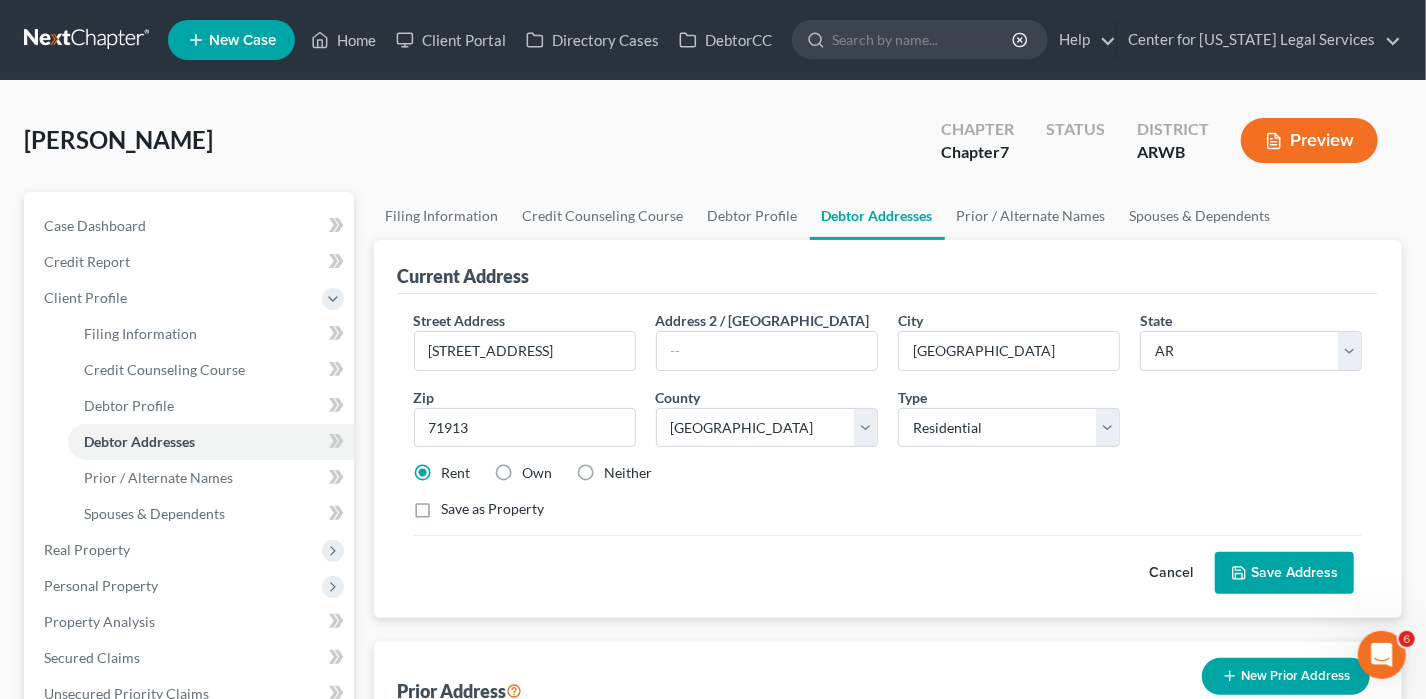 click on "Save Address" at bounding box center (1284, 573) 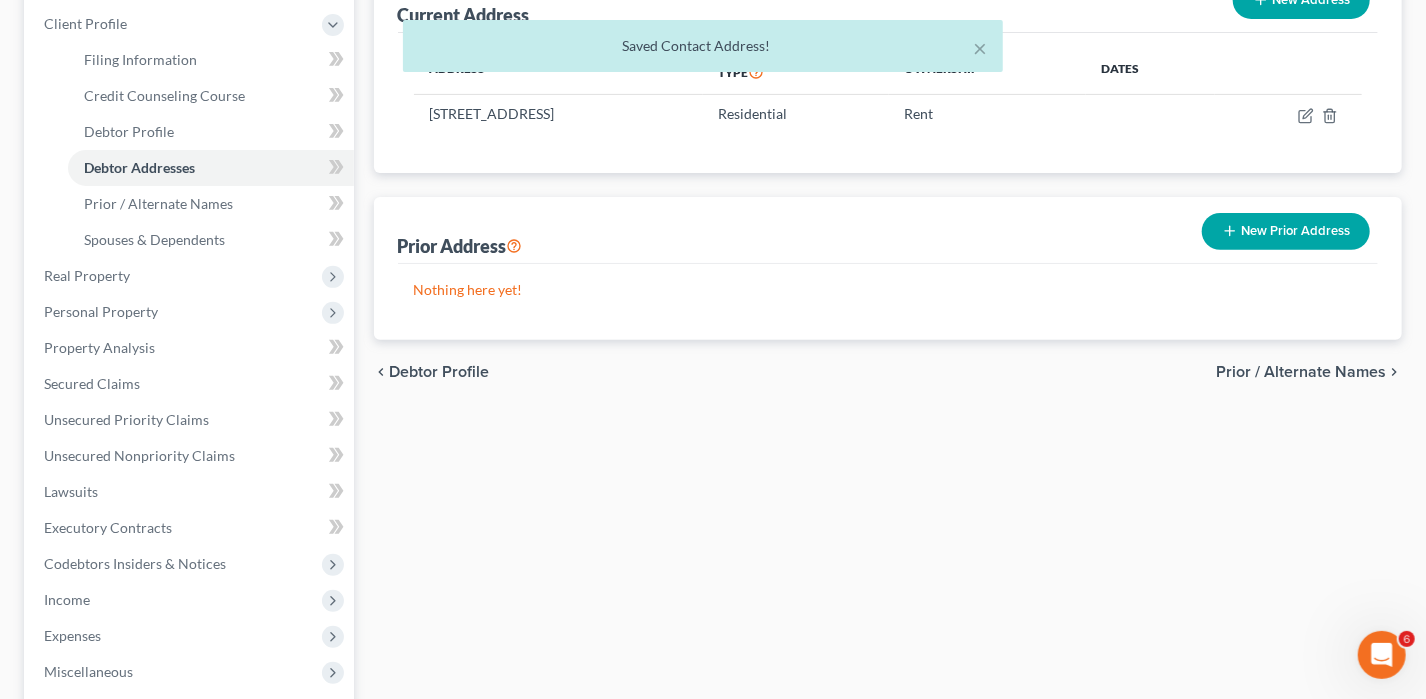 scroll, scrollTop: 576, scrollLeft: 0, axis: vertical 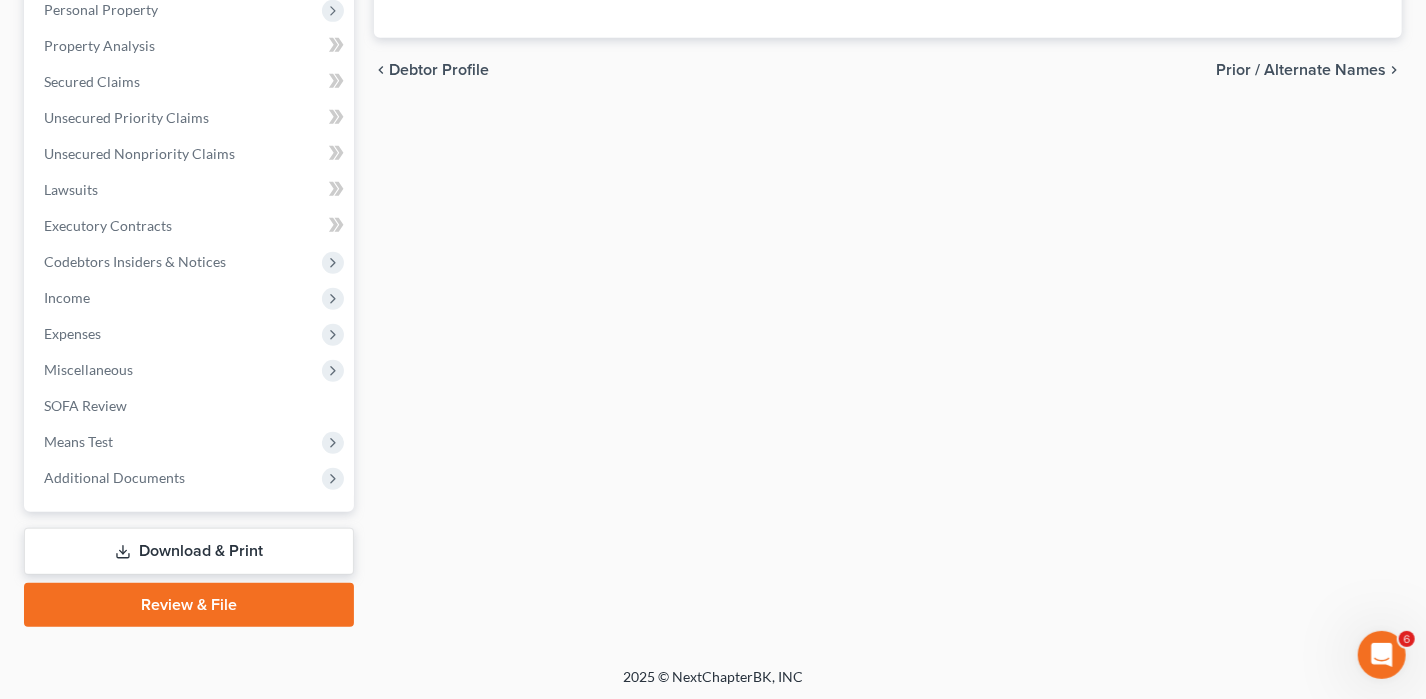 click on "Review & File" at bounding box center [189, 605] 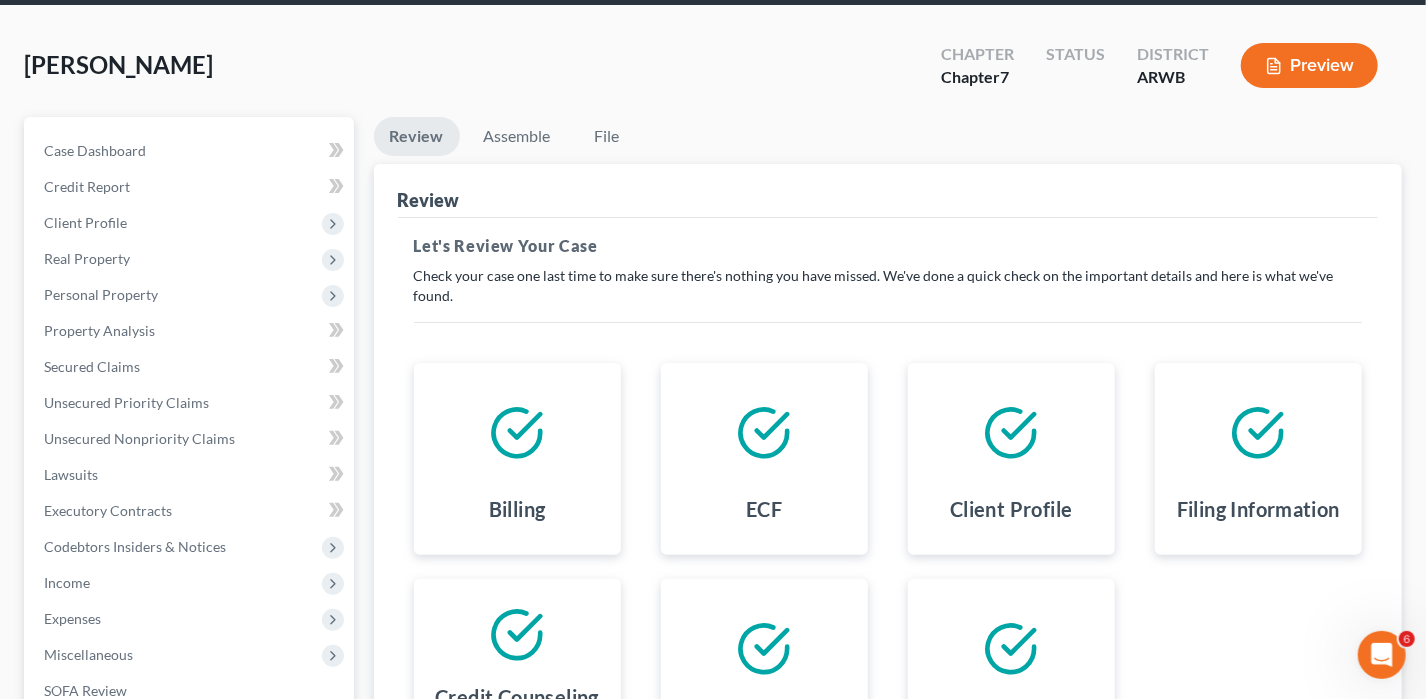 scroll, scrollTop: 360, scrollLeft: 0, axis: vertical 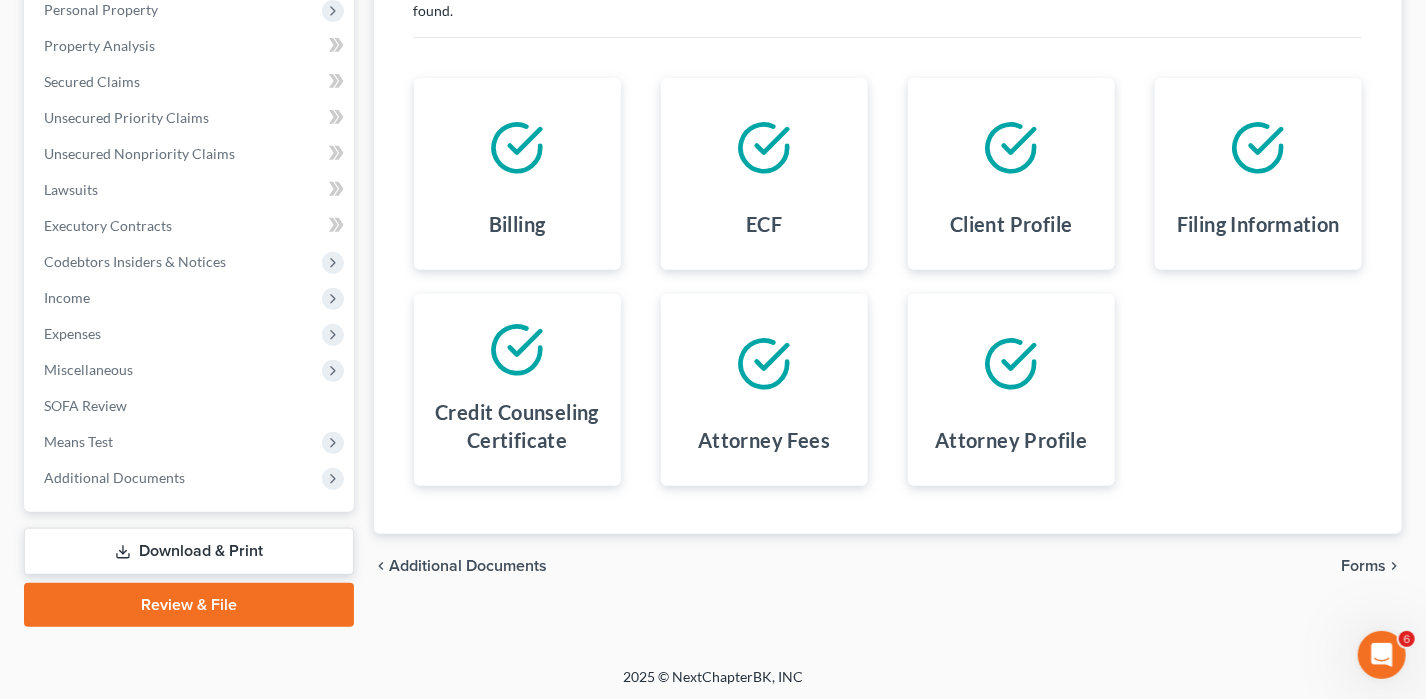click on "Forms" at bounding box center (1363, 566) 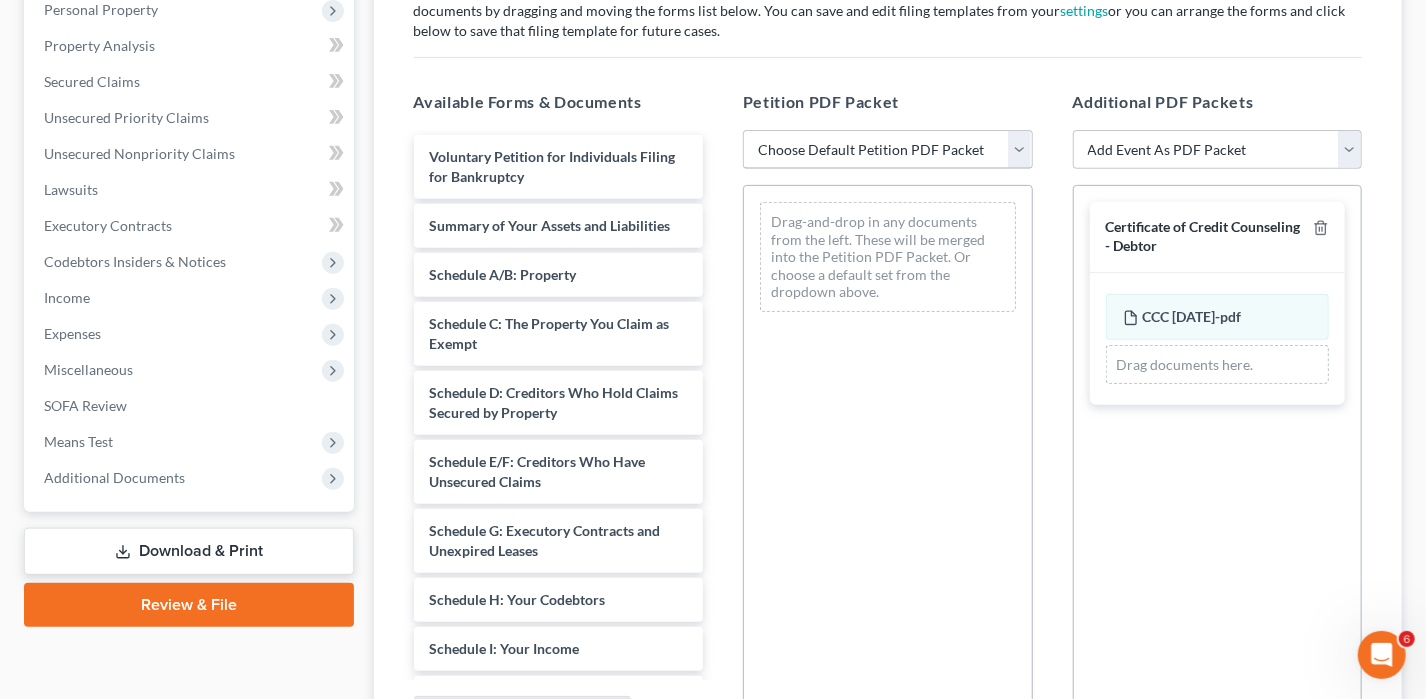 click on "Choose Default Petition PDF Packet Complete Bankruptcy Petition (all forms and schedules) Emergency Filing (Voluntary Petition and Creditor List Only) DC - Ch7" at bounding box center [888, 150] 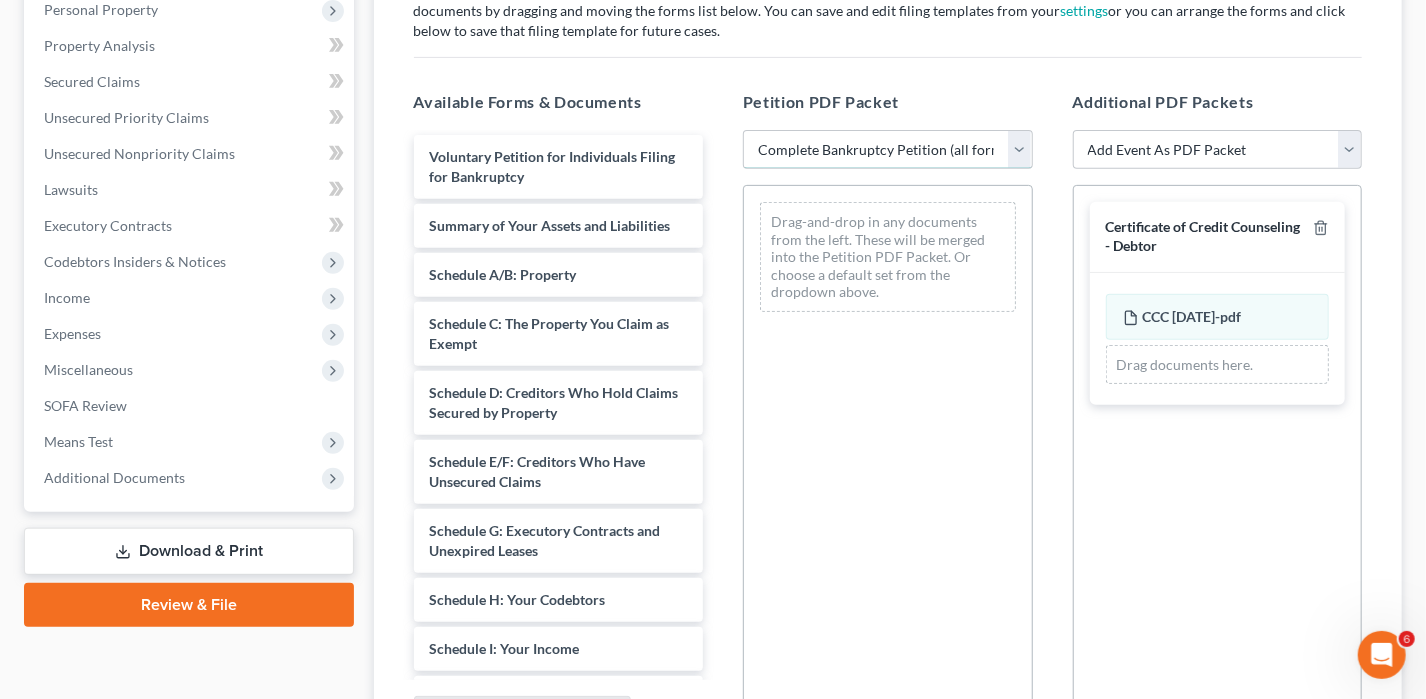 click on "Choose Default Petition PDF Packet Complete Bankruptcy Petition (all forms and schedules) Emergency Filing (Voluntary Petition and Creditor List Only) DC - Ch7" at bounding box center [888, 150] 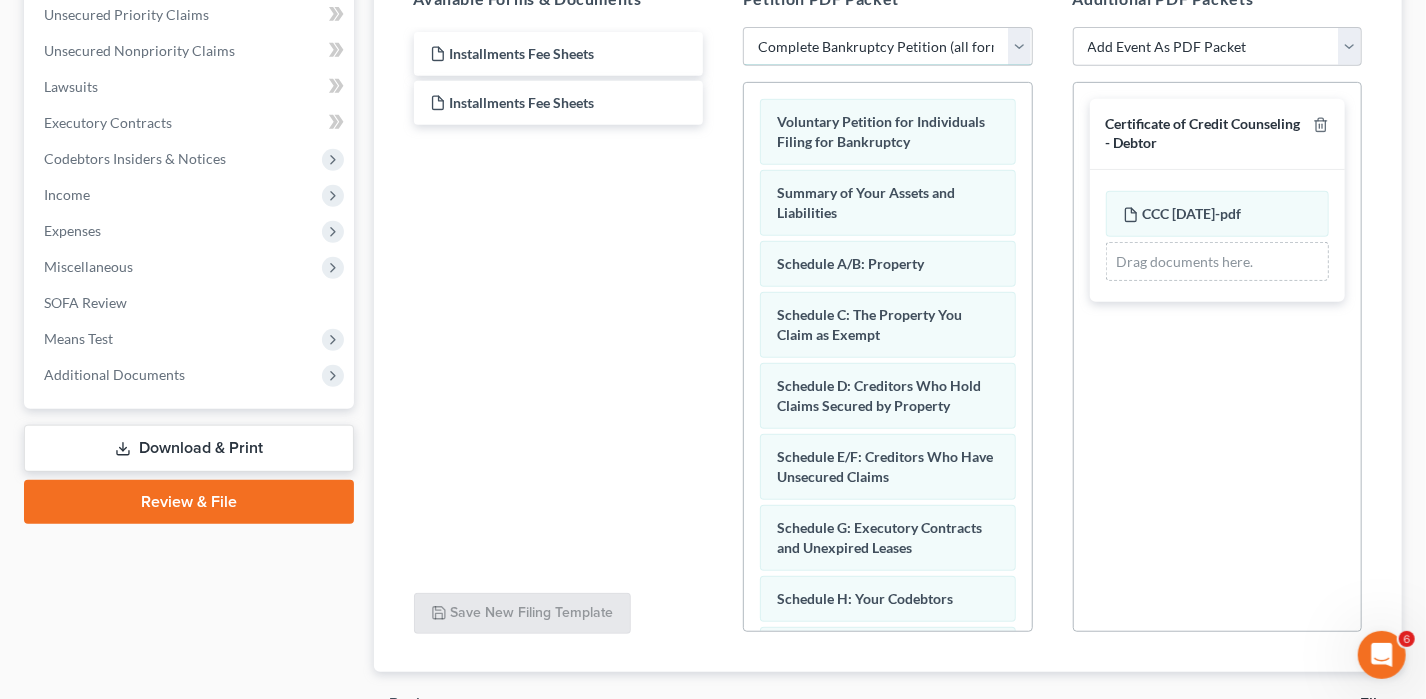 scroll, scrollTop: 573, scrollLeft: 0, axis: vertical 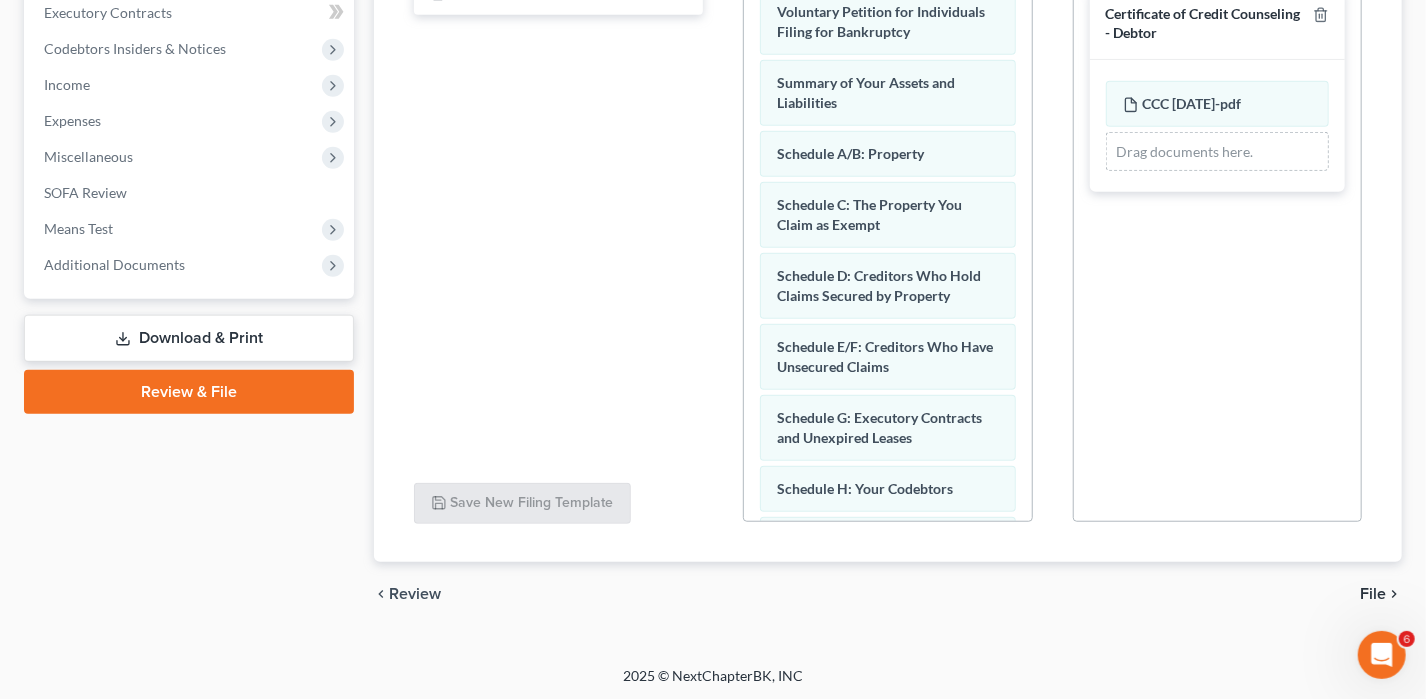 click on "File" at bounding box center (1373, 594) 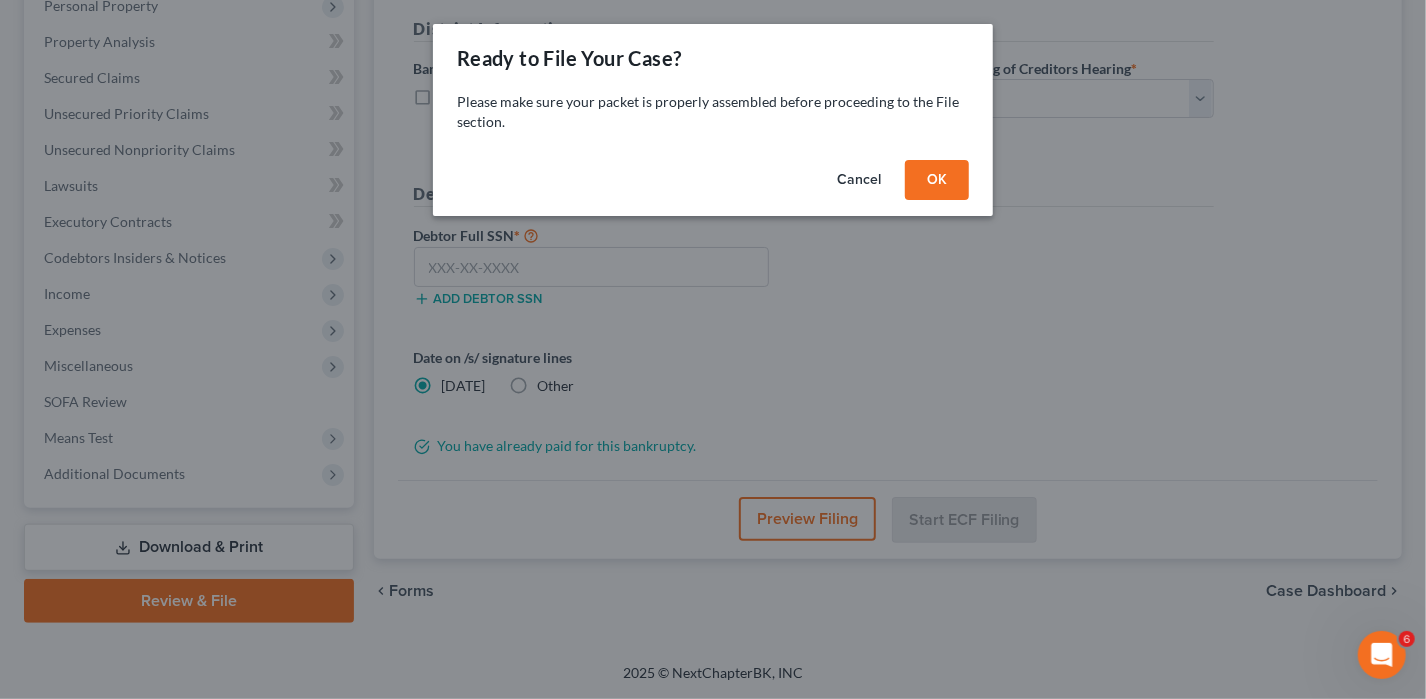 scroll, scrollTop: 360, scrollLeft: 0, axis: vertical 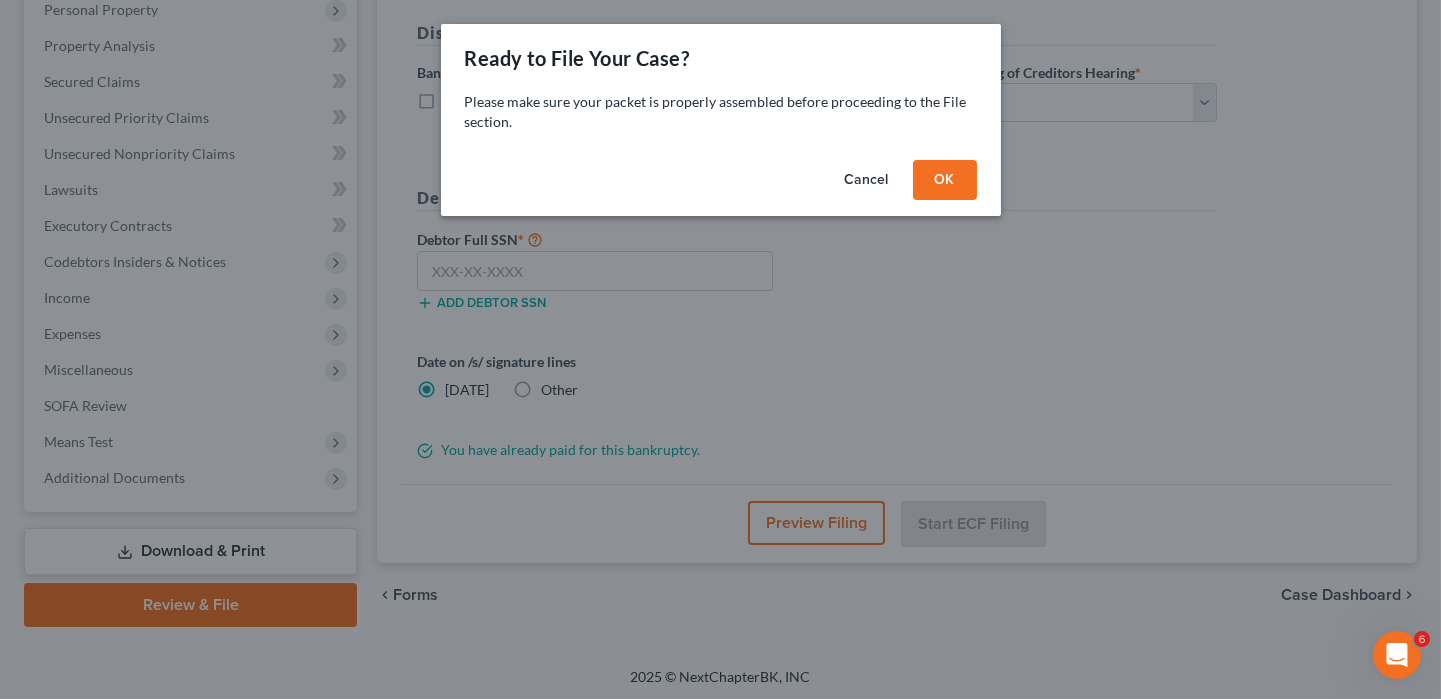 click on "OK" at bounding box center (945, 180) 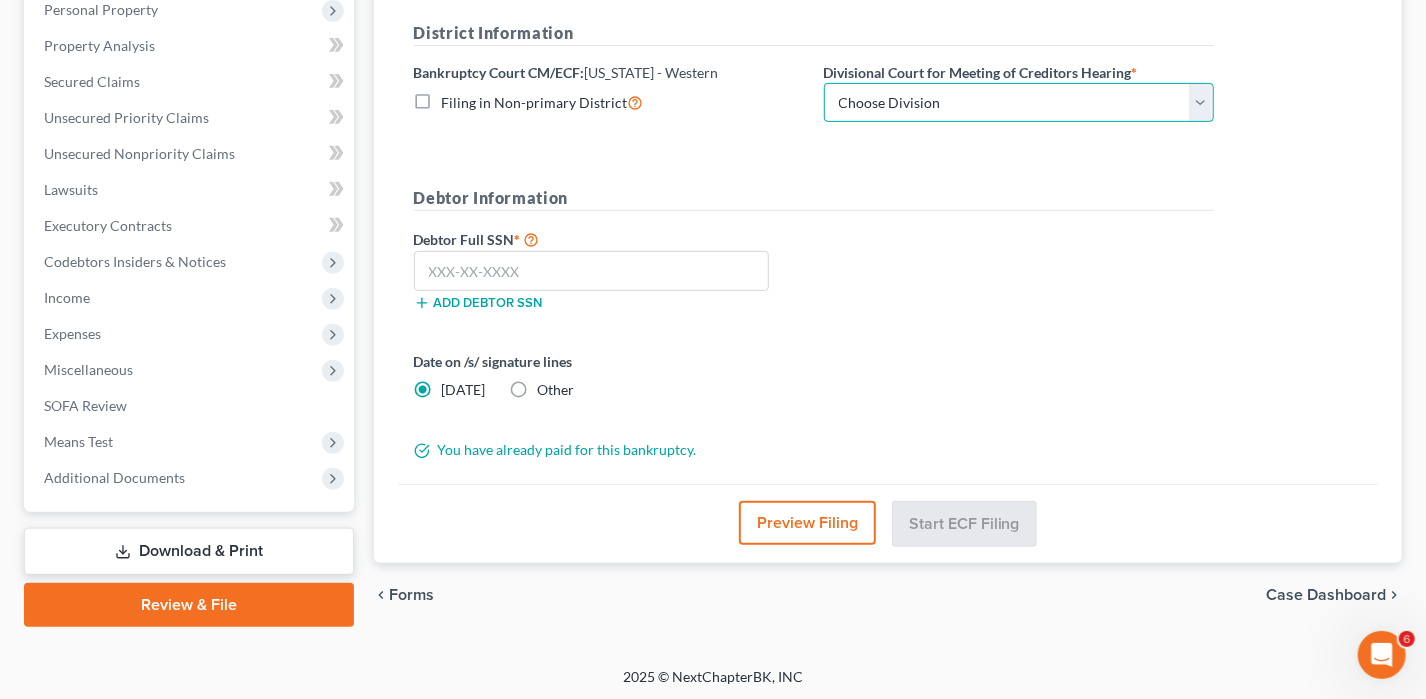 click on "Choose Division [GEOGRAPHIC_DATA] [GEOGRAPHIC_DATA] [GEOGRAPHIC_DATA][PERSON_NAME][GEOGRAPHIC_DATA] [GEOGRAPHIC_DATA]" at bounding box center [1019, 103] 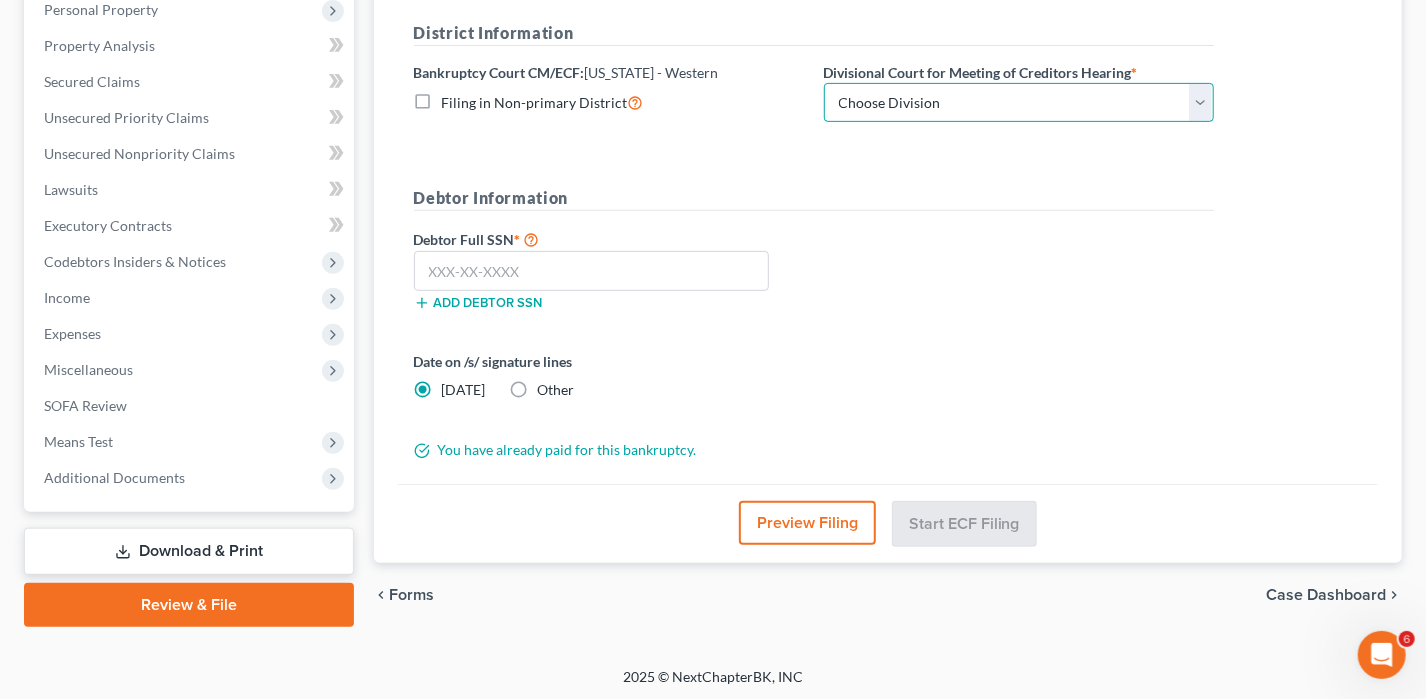 select on "4" 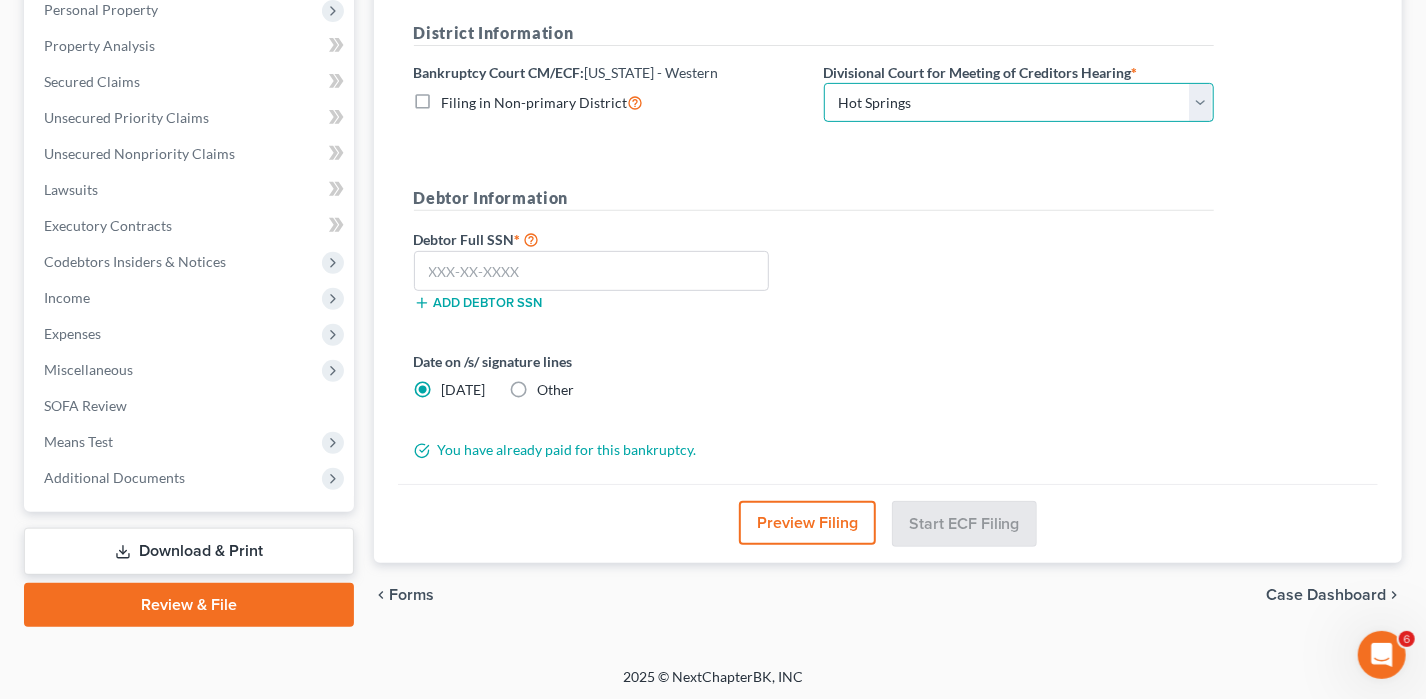 click on "Choose Division [GEOGRAPHIC_DATA] [GEOGRAPHIC_DATA] [GEOGRAPHIC_DATA][PERSON_NAME][GEOGRAPHIC_DATA] [GEOGRAPHIC_DATA]" at bounding box center [1019, 103] 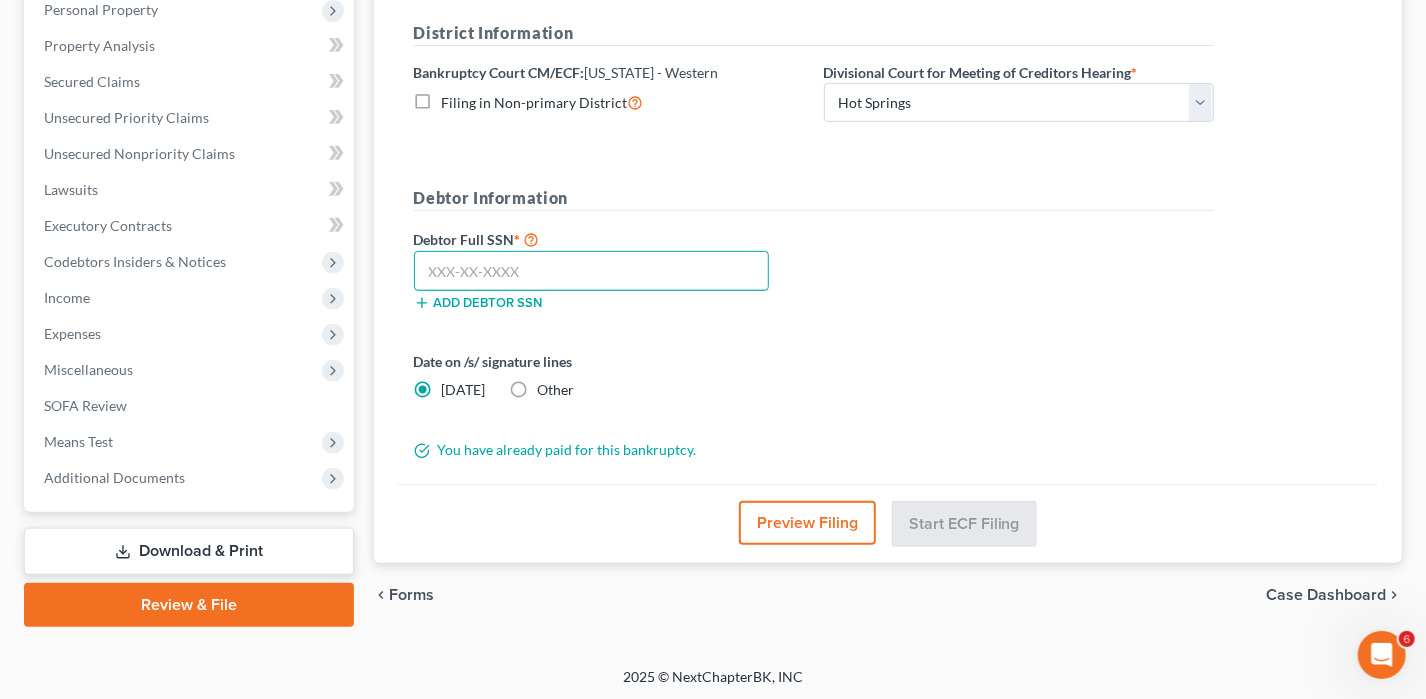 click at bounding box center (592, 271) 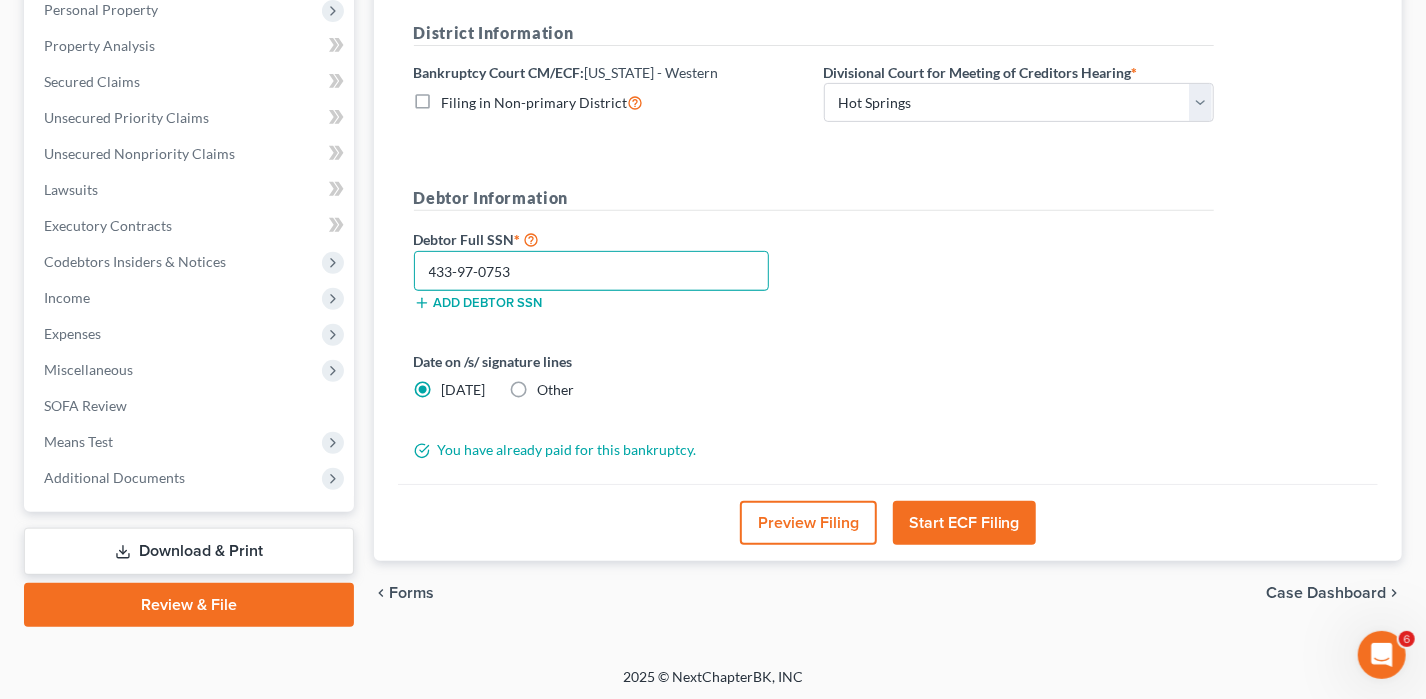 type on "433-97-0753" 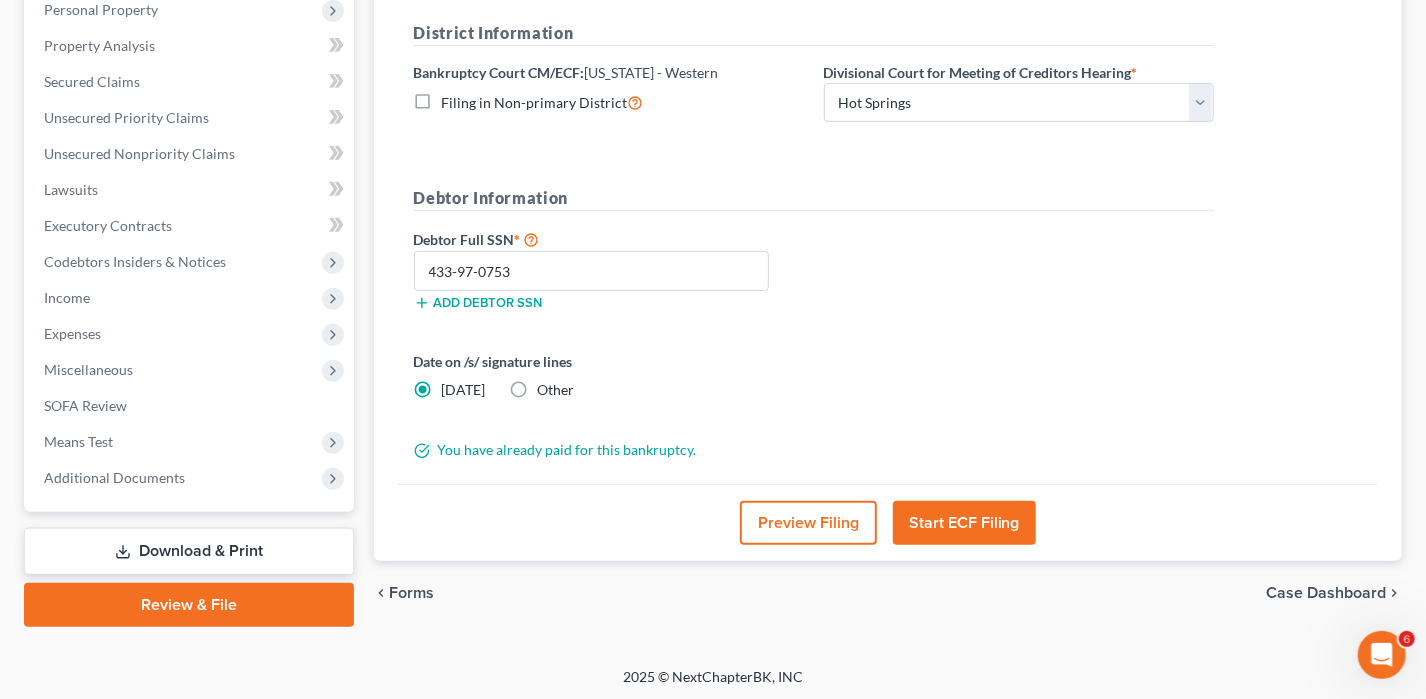 click on "Start ECF Filing" at bounding box center [964, 523] 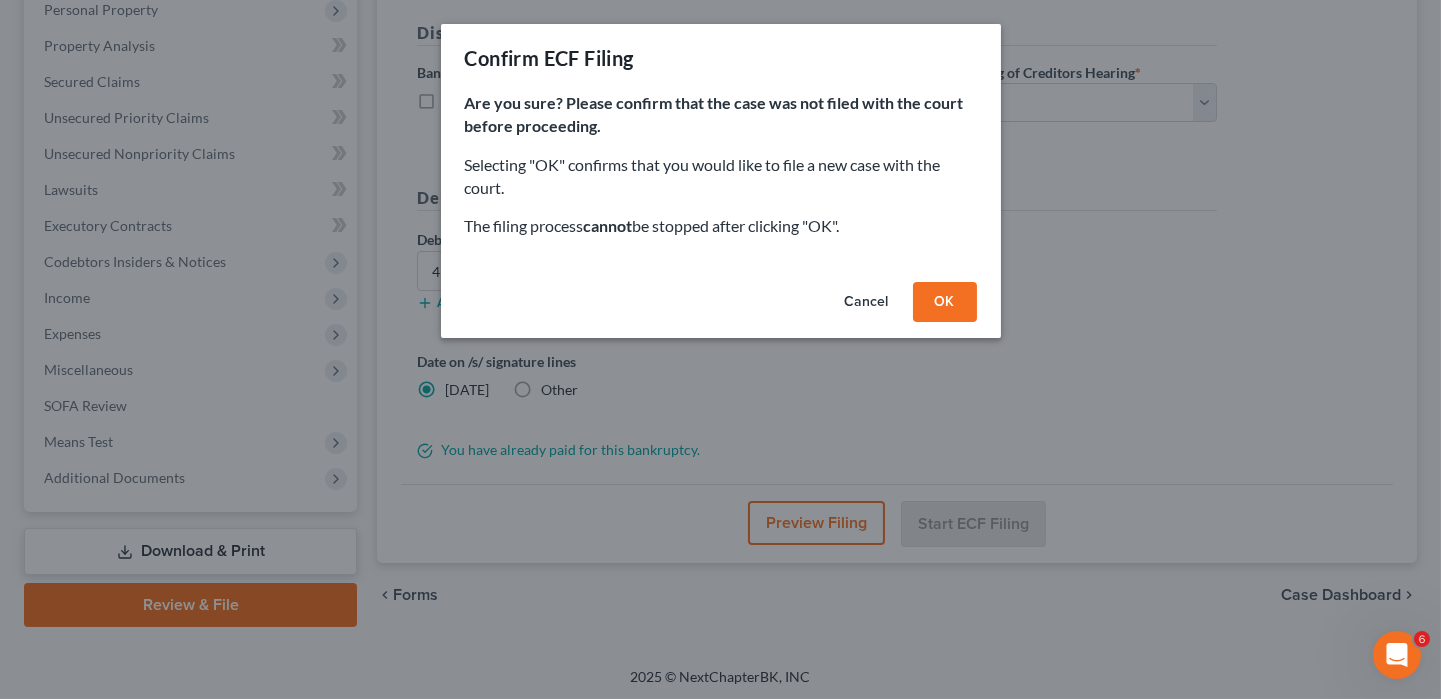 click on "OK" at bounding box center (945, 302) 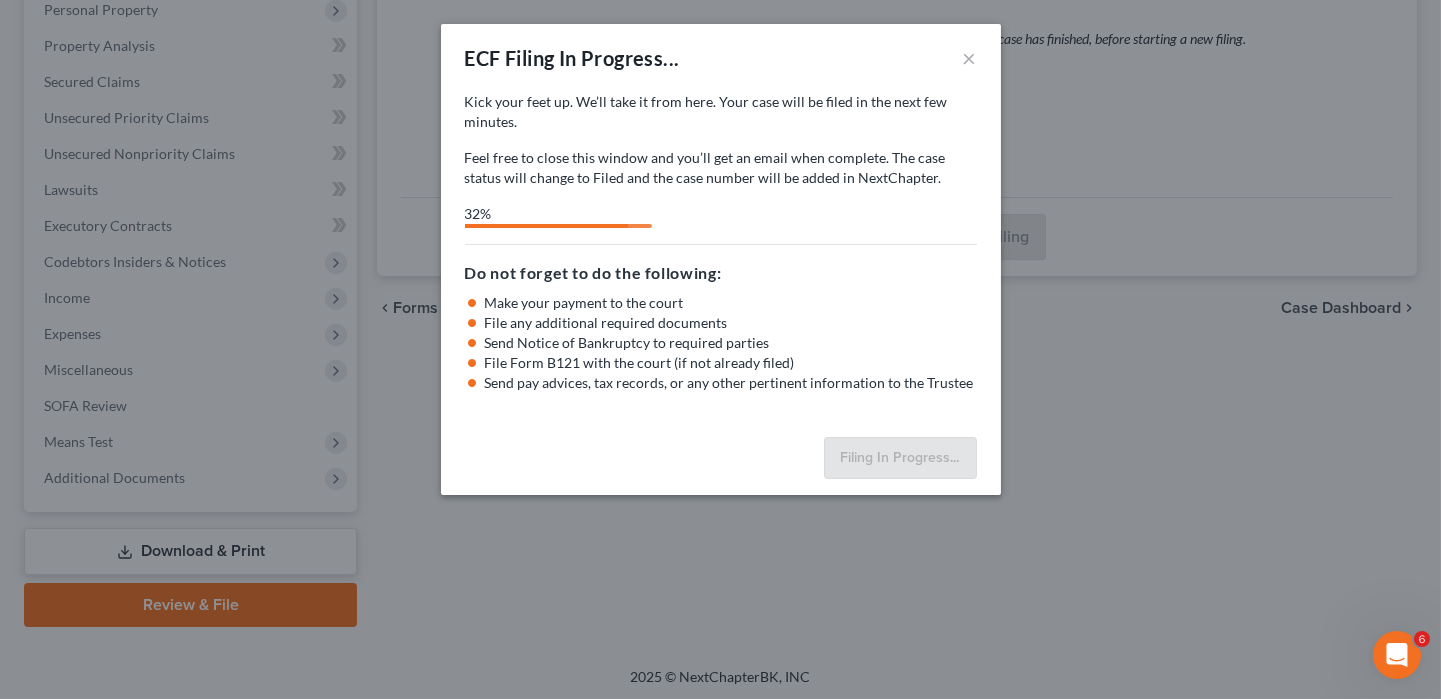 select on "4" 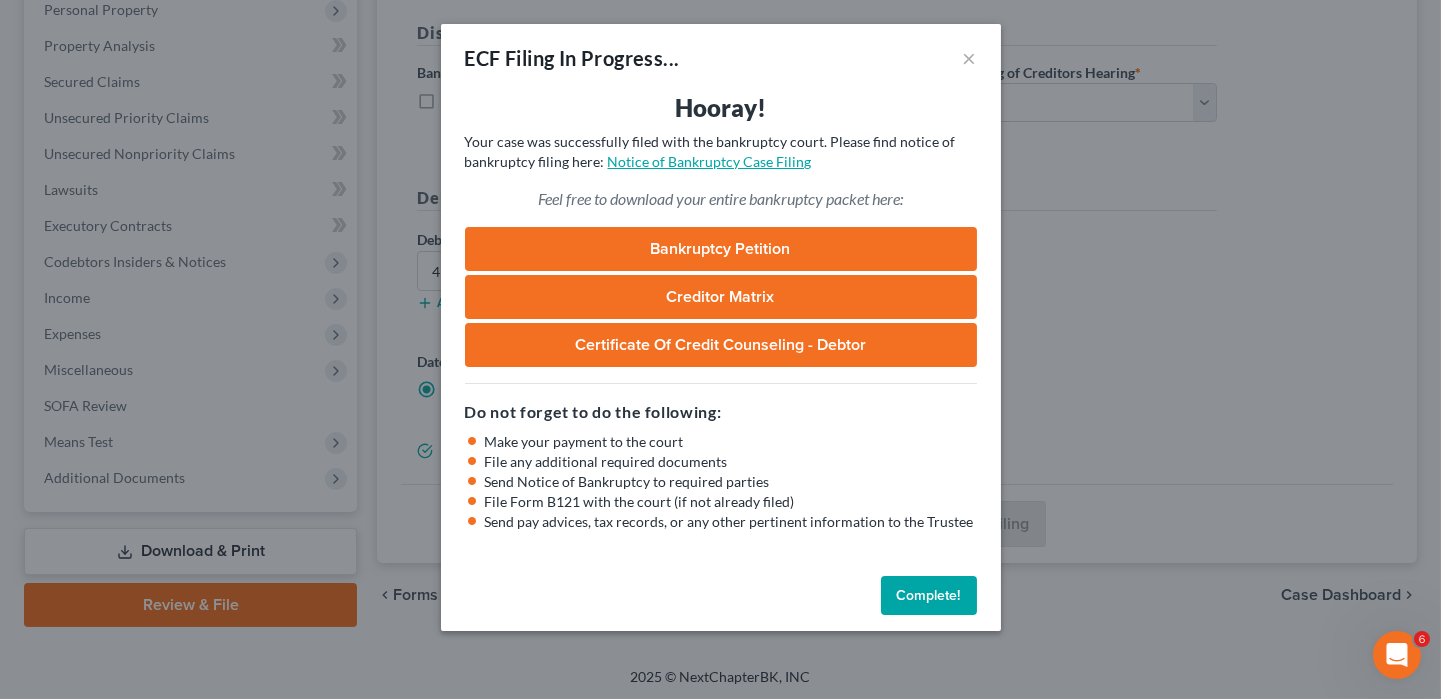 click on "Notice of Bankruptcy Case Filing" at bounding box center (710, 161) 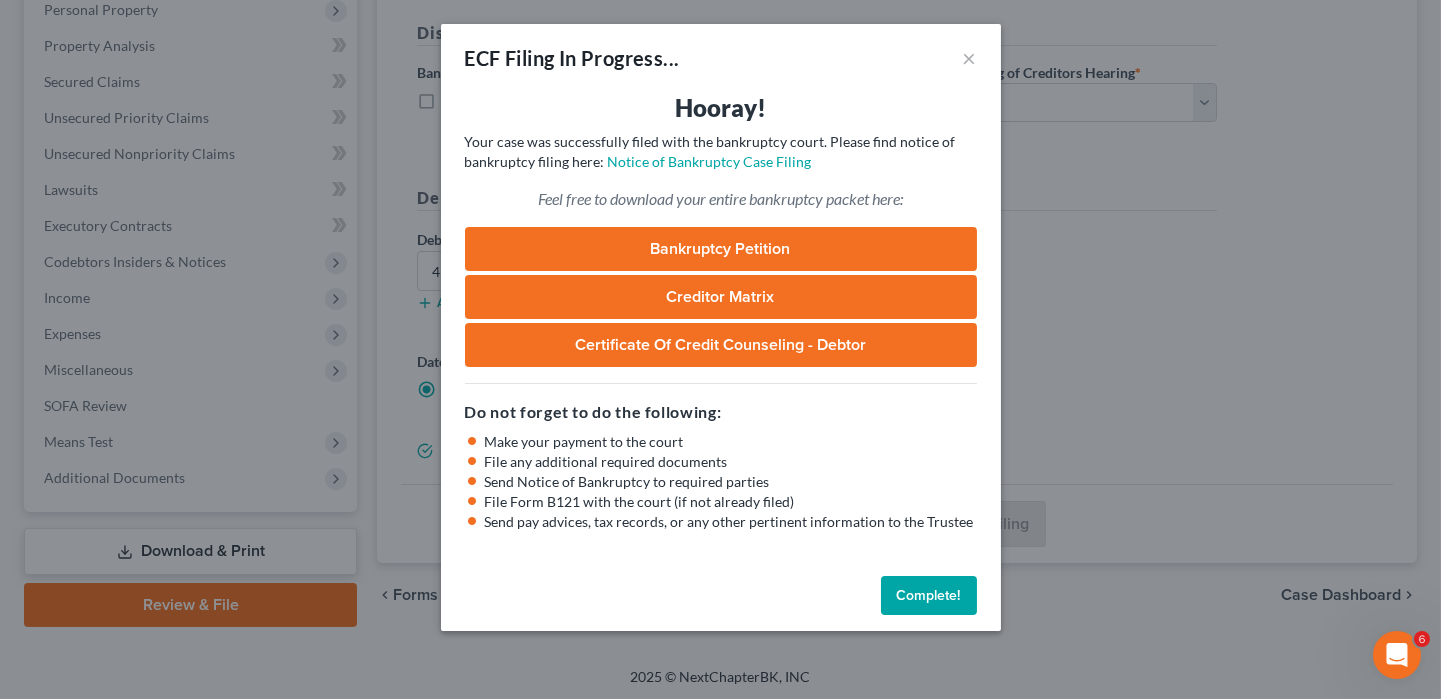 click on "Complete!" at bounding box center (929, 596) 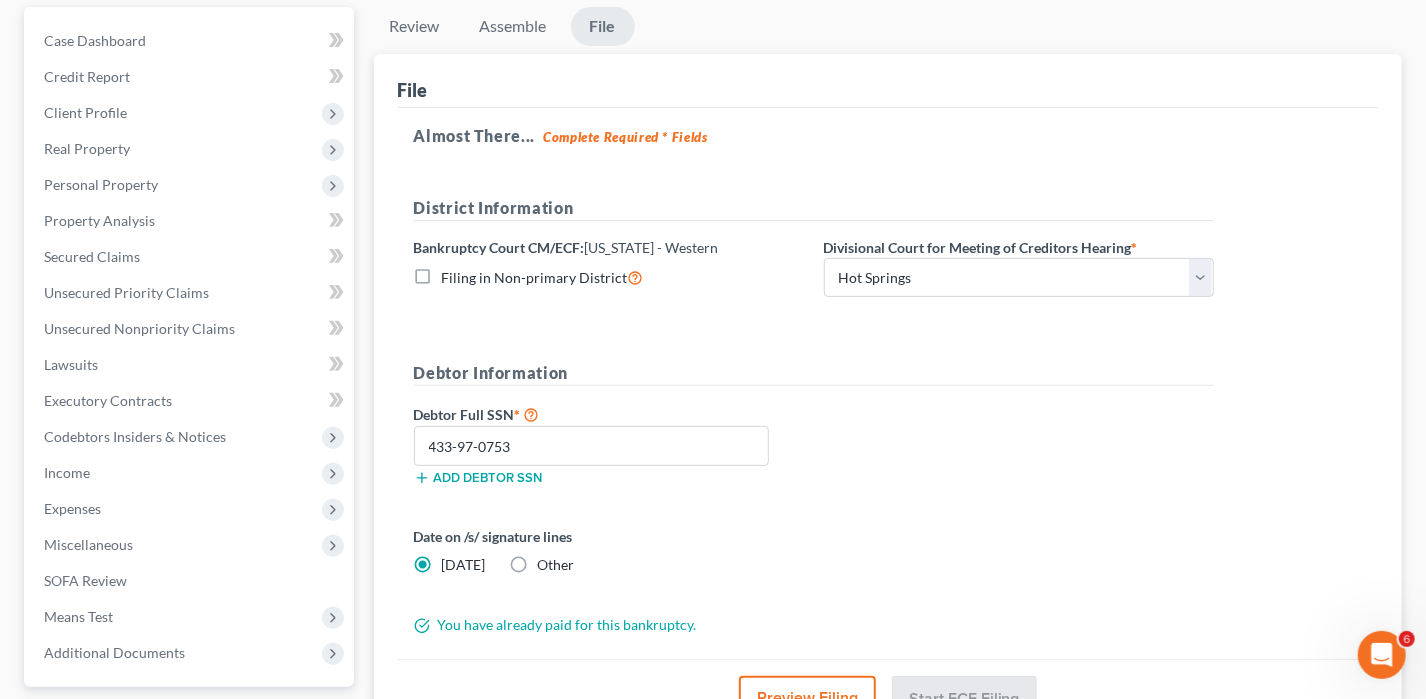 scroll, scrollTop: 60, scrollLeft: 0, axis: vertical 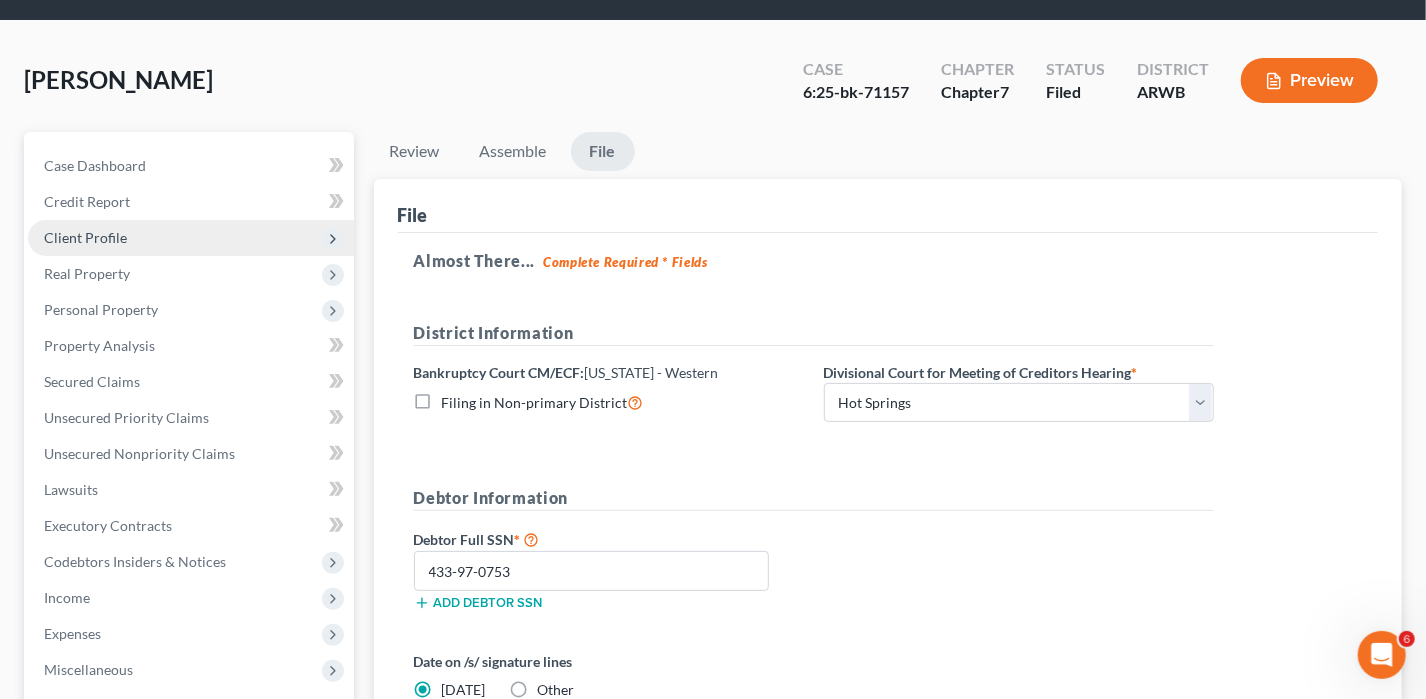 click on "Client Profile" at bounding box center [85, 237] 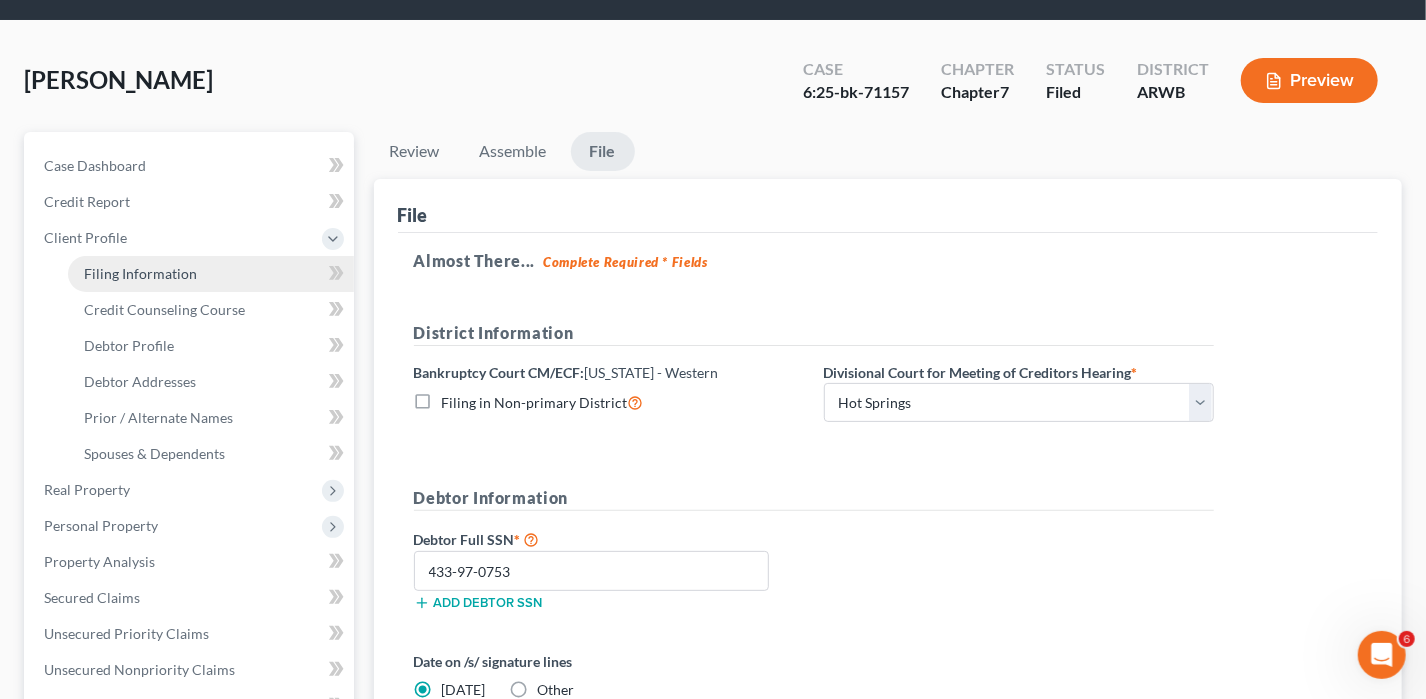 click on "Filing Information" at bounding box center [140, 273] 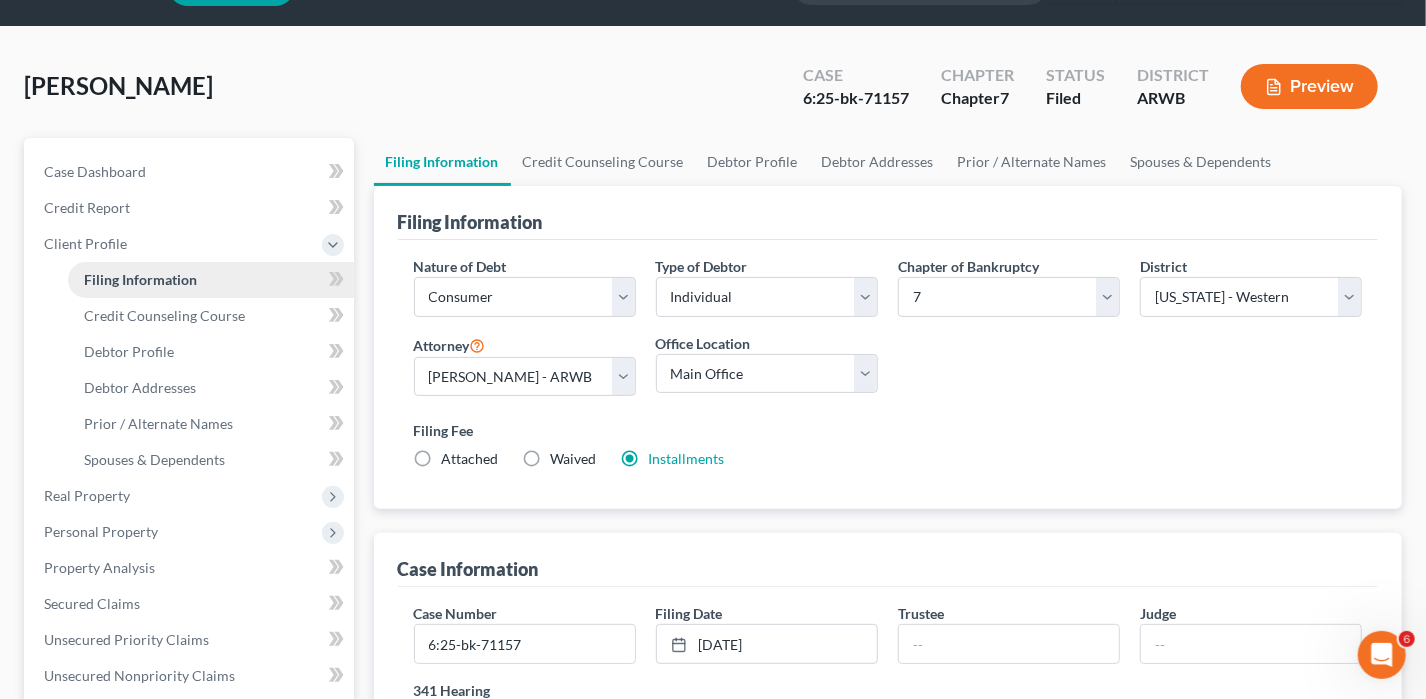 scroll, scrollTop: 0, scrollLeft: 0, axis: both 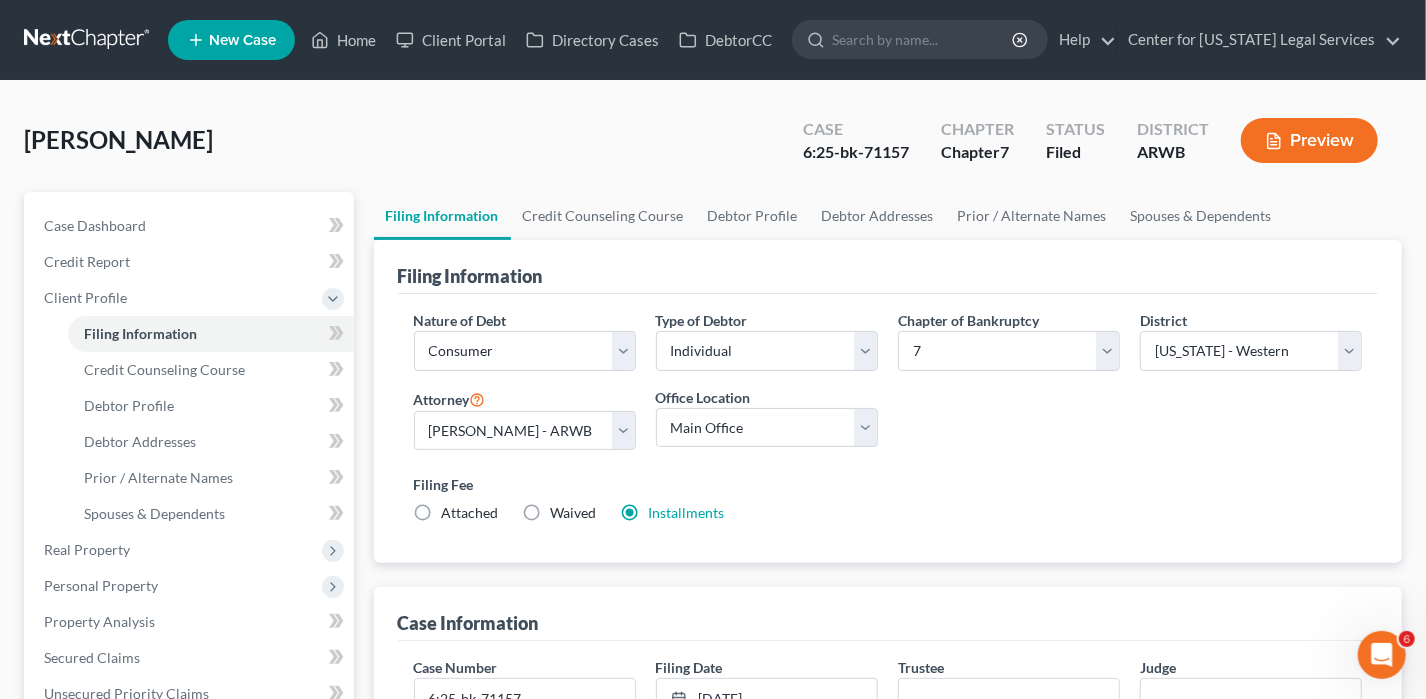 click on "Waived" at bounding box center (574, 512) 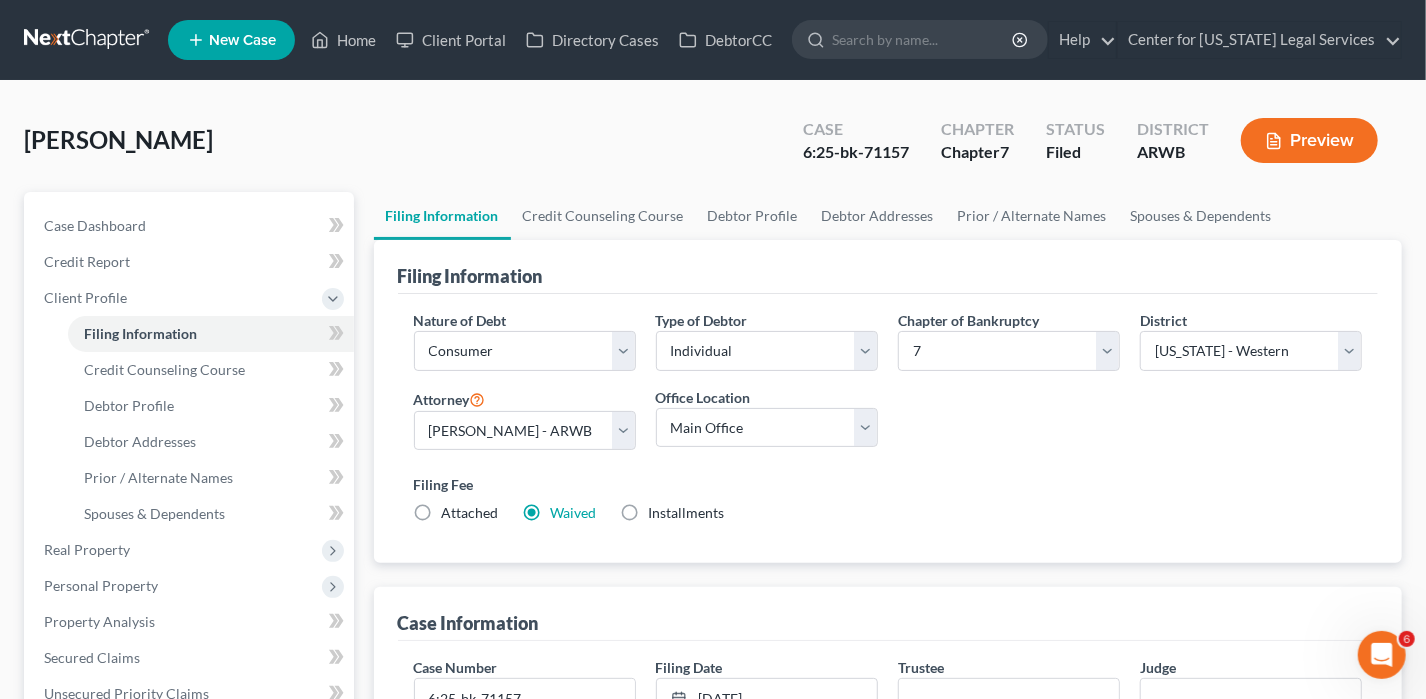 click on "Installments Installments" at bounding box center (687, 513) 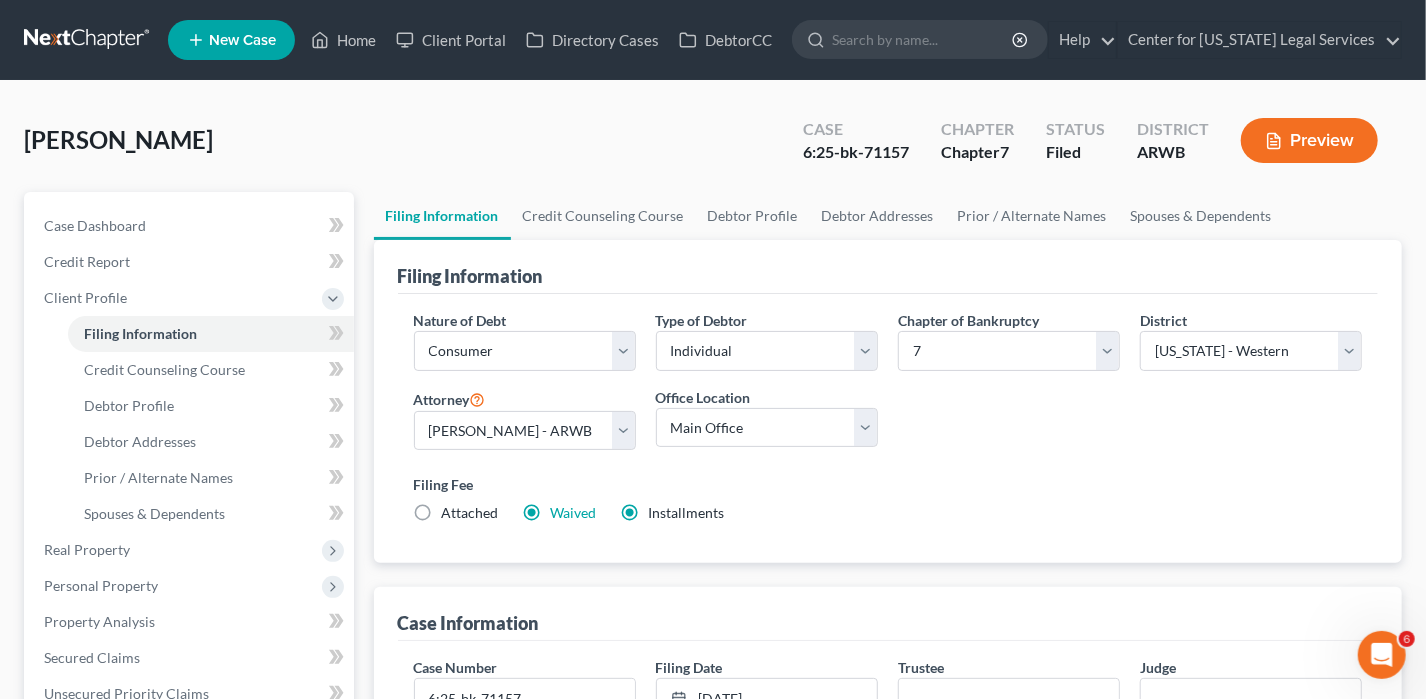 radio on "false" 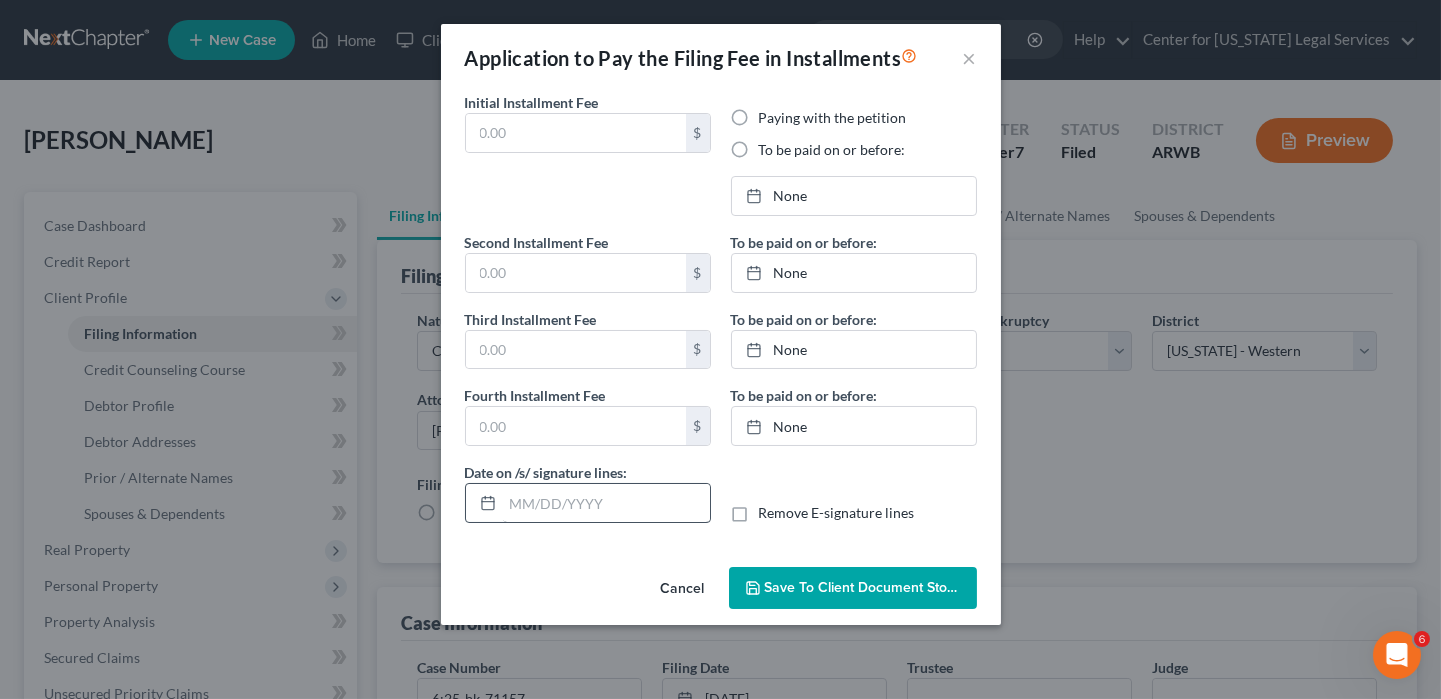 type on "84.50" 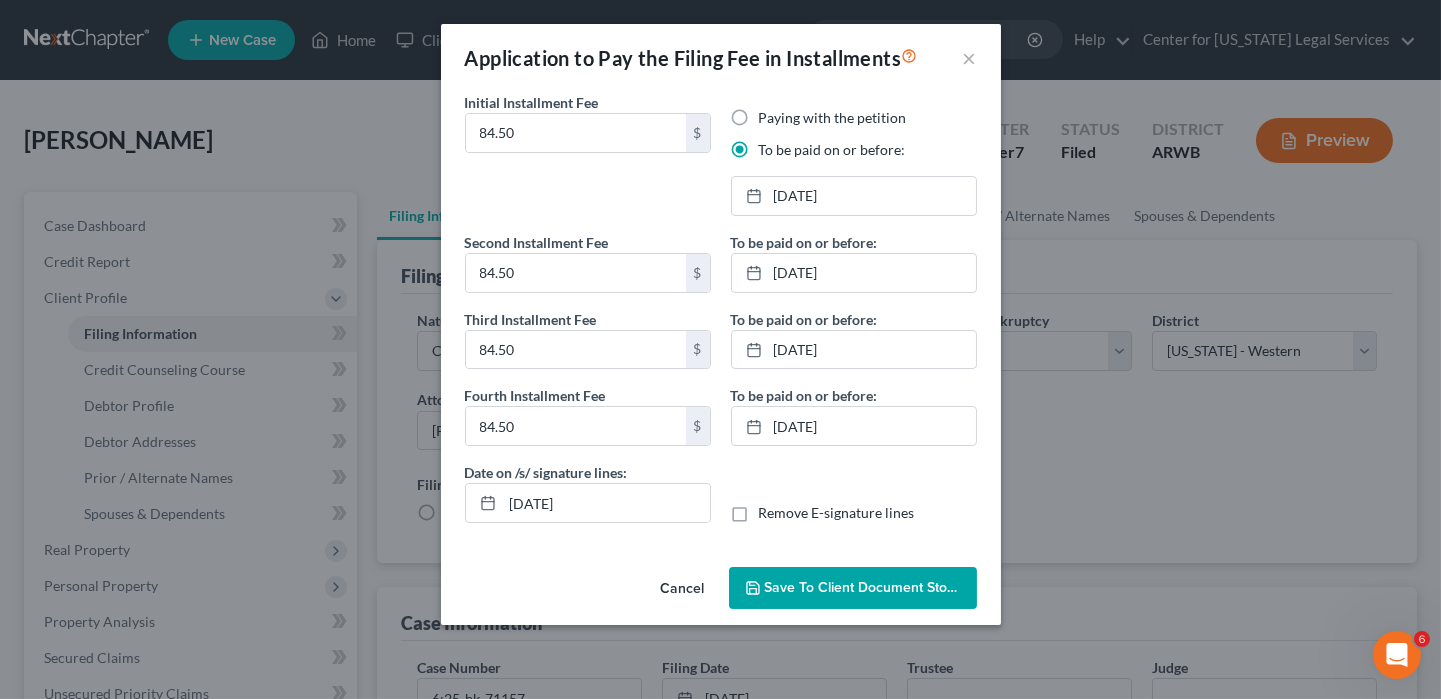 click on "Save to Client Document Storage" at bounding box center (853, 588) 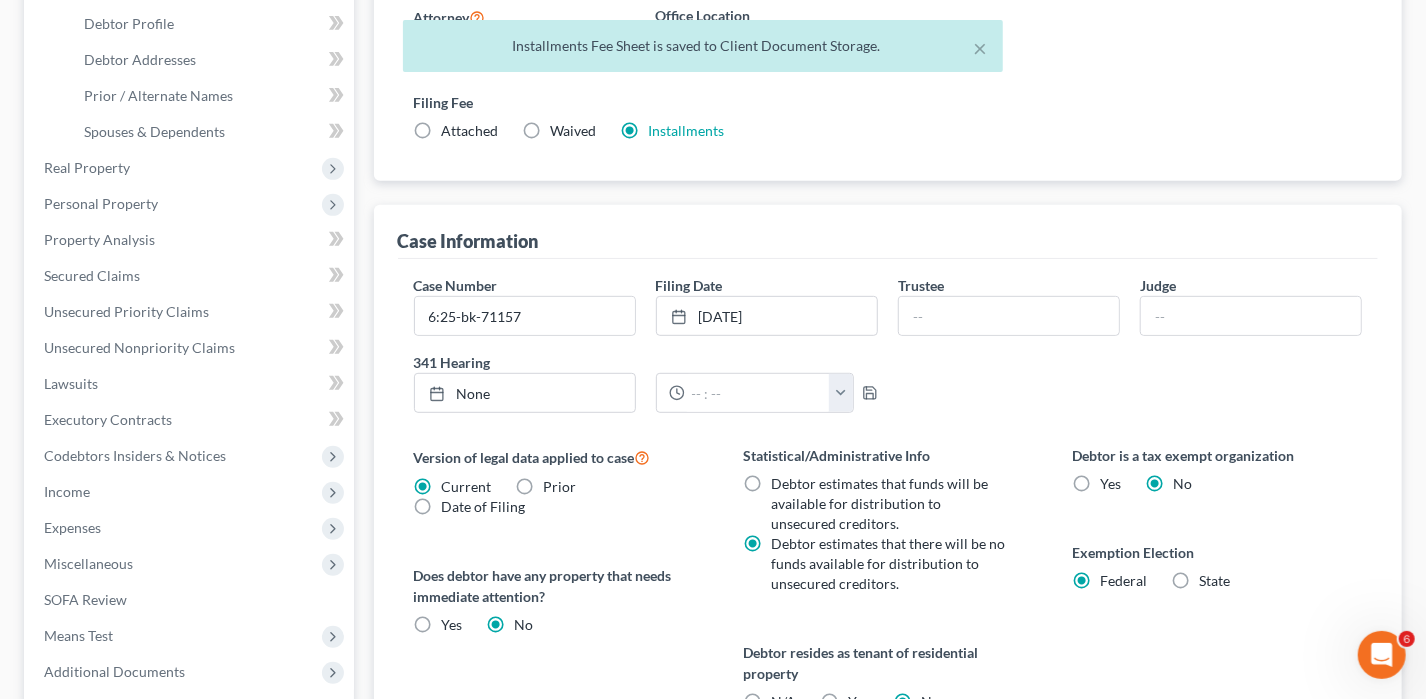 scroll, scrollTop: 600, scrollLeft: 0, axis: vertical 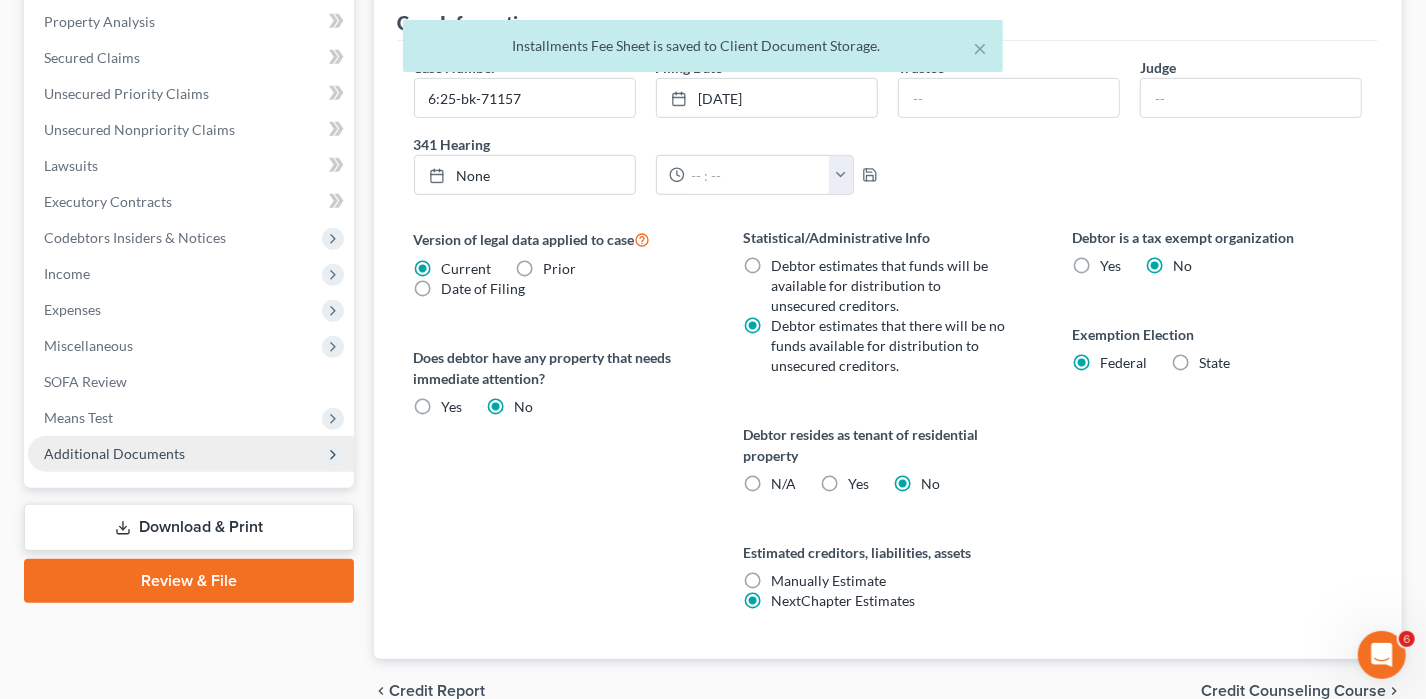 click on "Additional Documents" at bounding box center [114, 453] 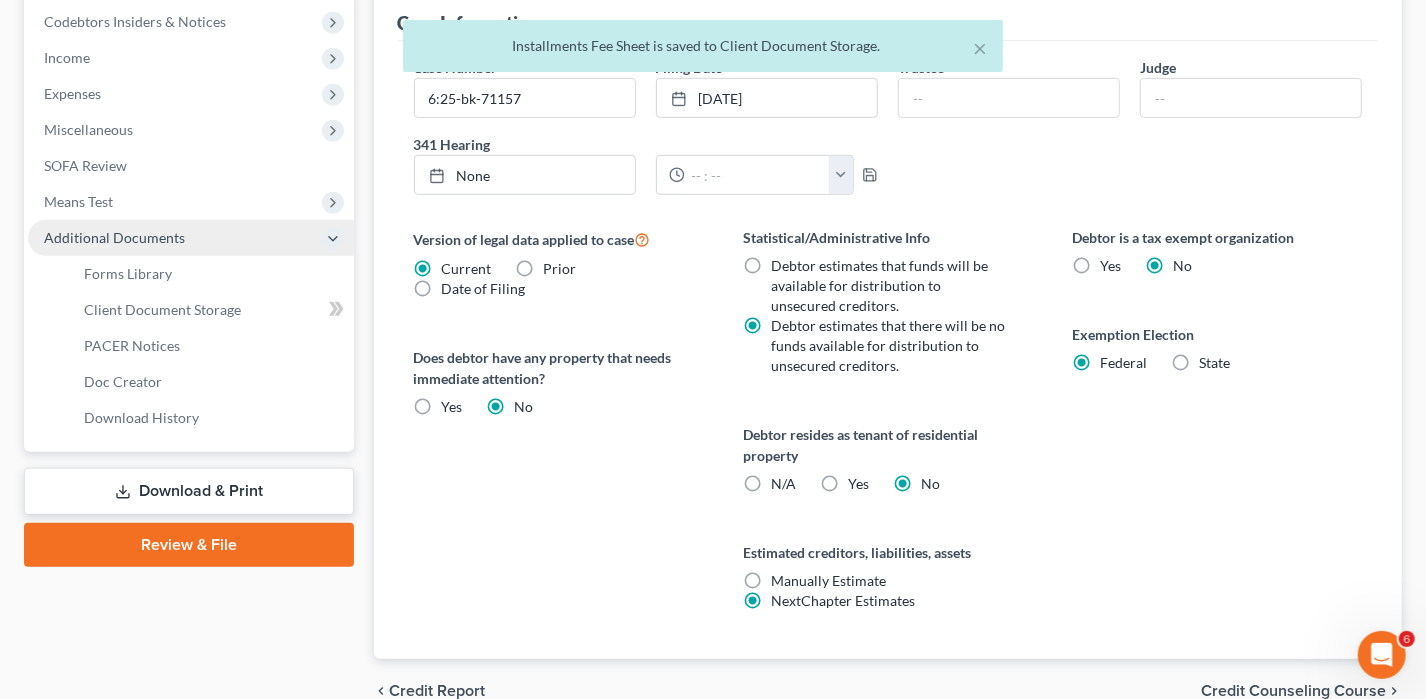 scroll, scrollTop: 383, scrollLeft: 0, axis: vertical 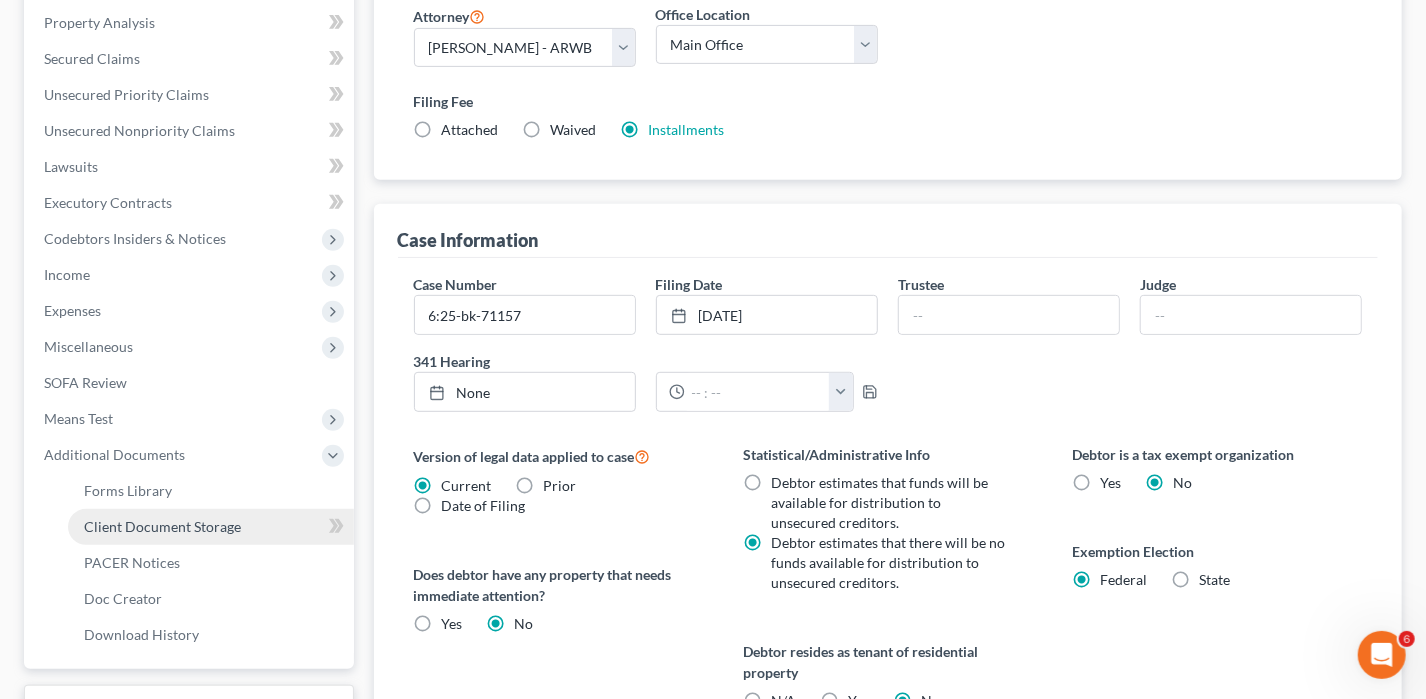 click on "Client Document Storage" at bounding box center [162, 526] 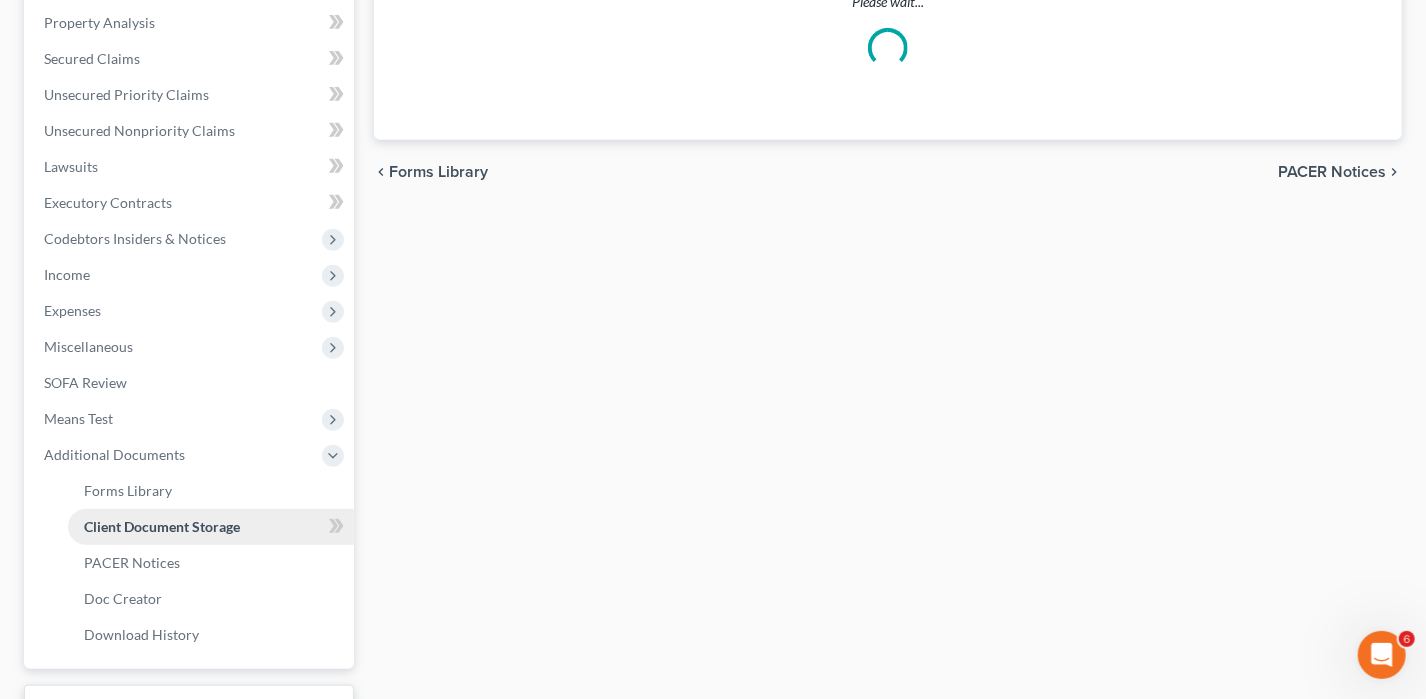scroll, scrollTop: 382, scrollLeft: 0, axis: vertical 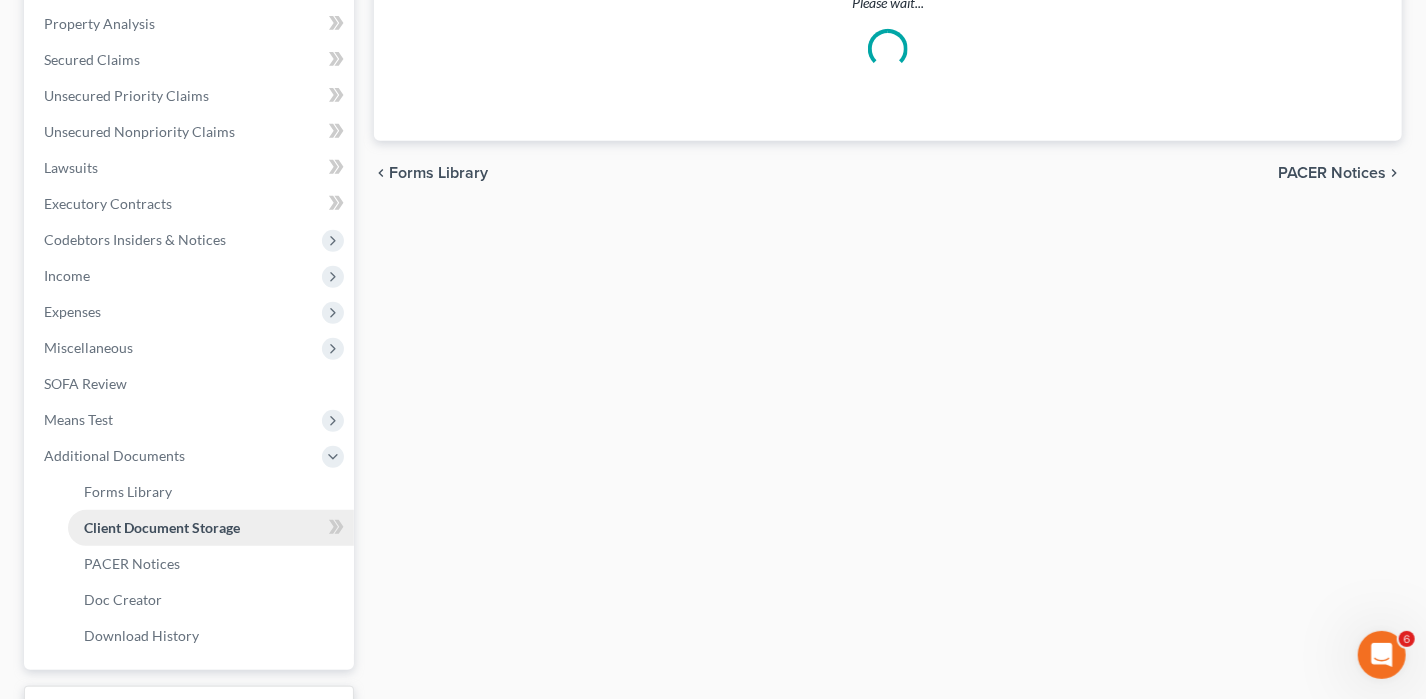 select on "0" 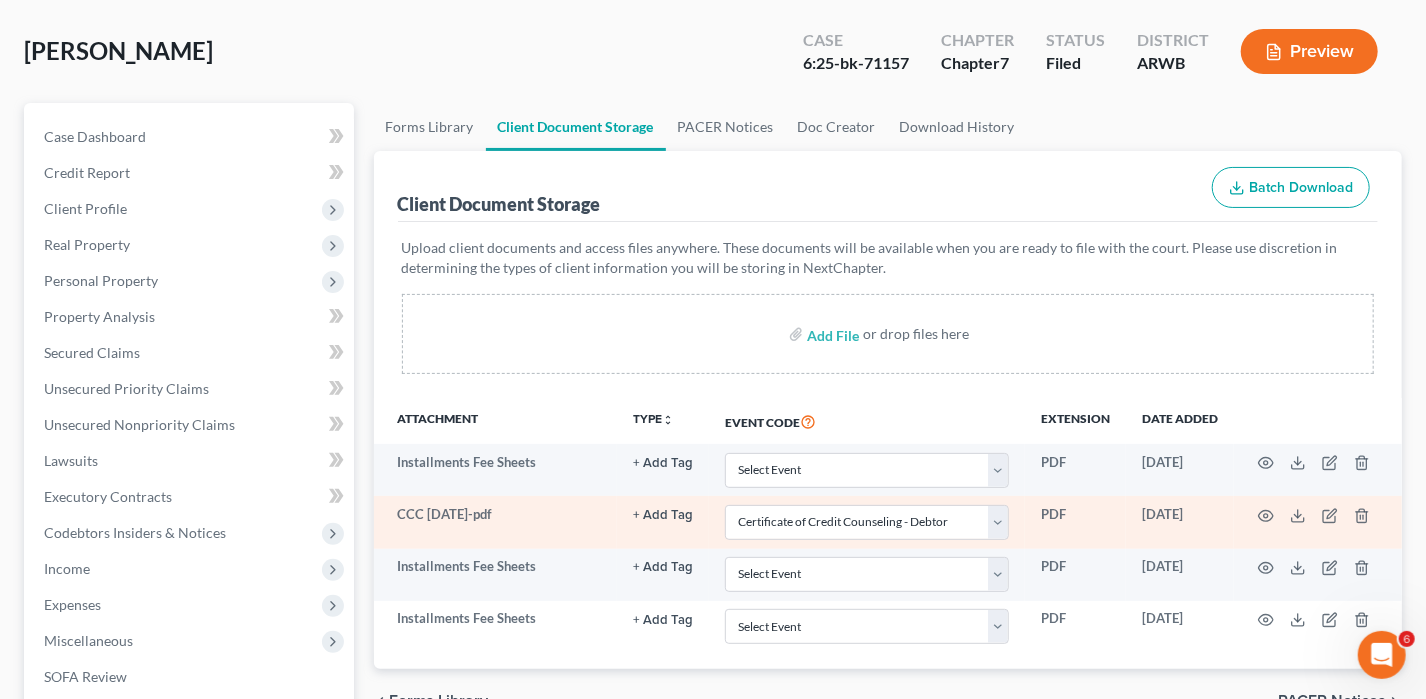 scroll, scrollTop: 200, scrollLeft: 0, axis: vertical 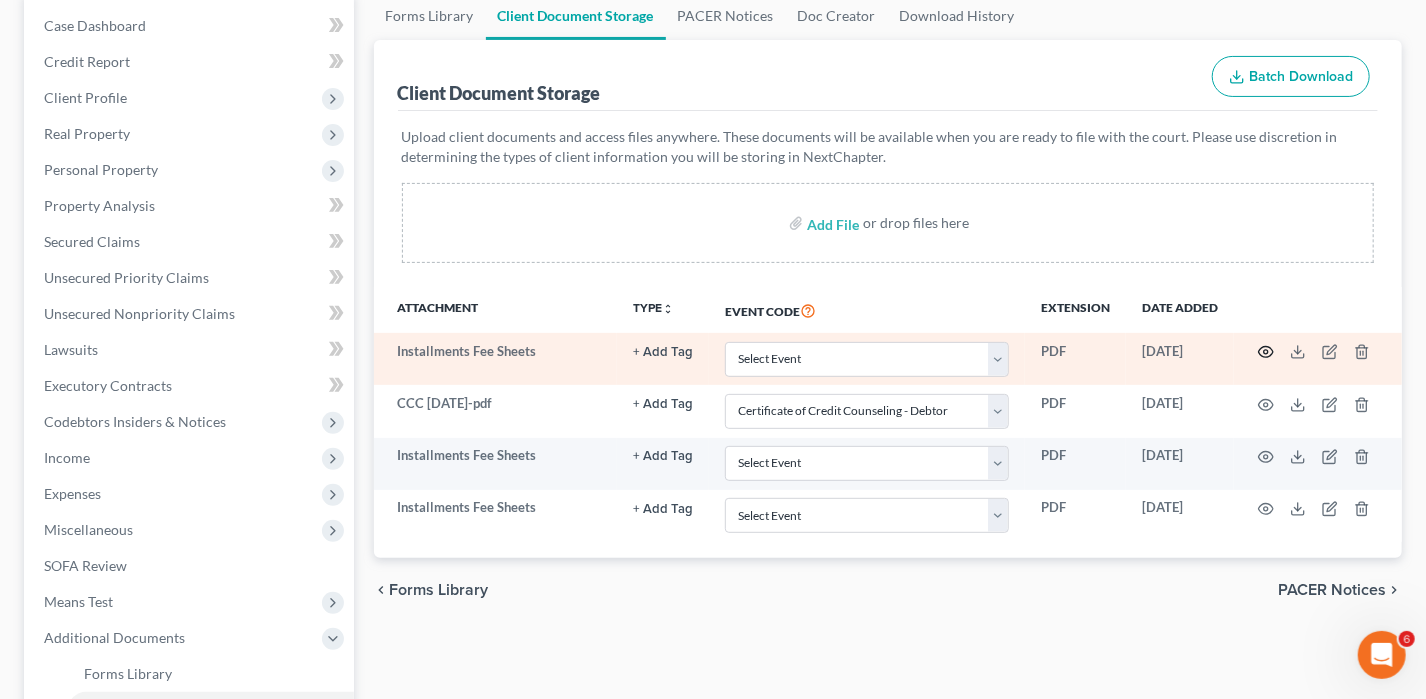 click 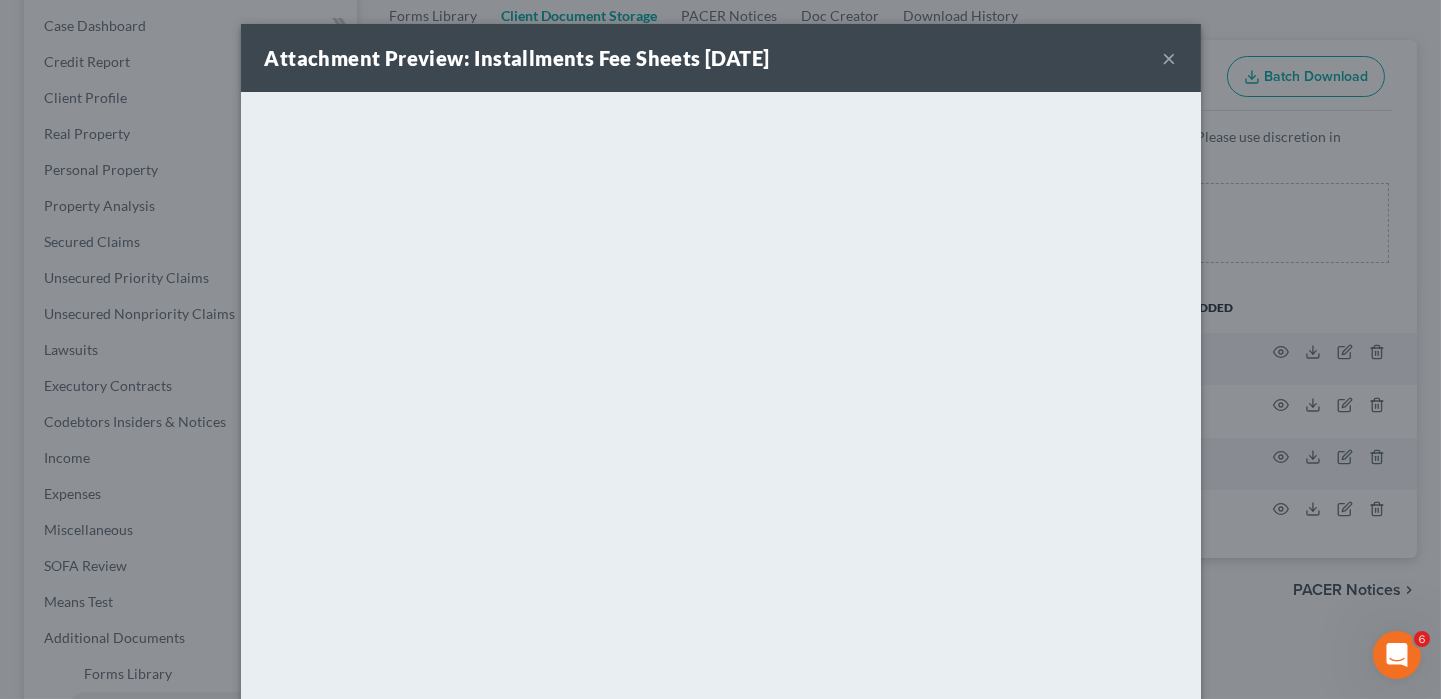 click on "×" at bounding box center [1170, 58] 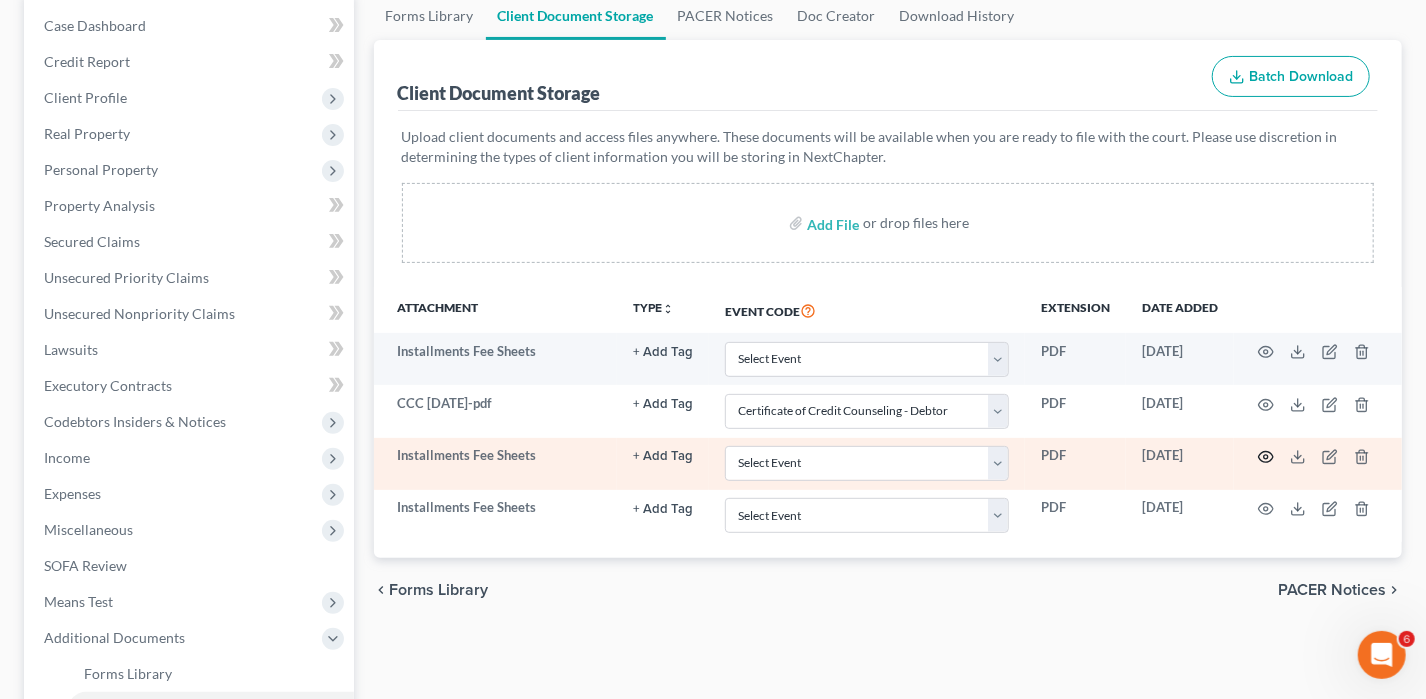click 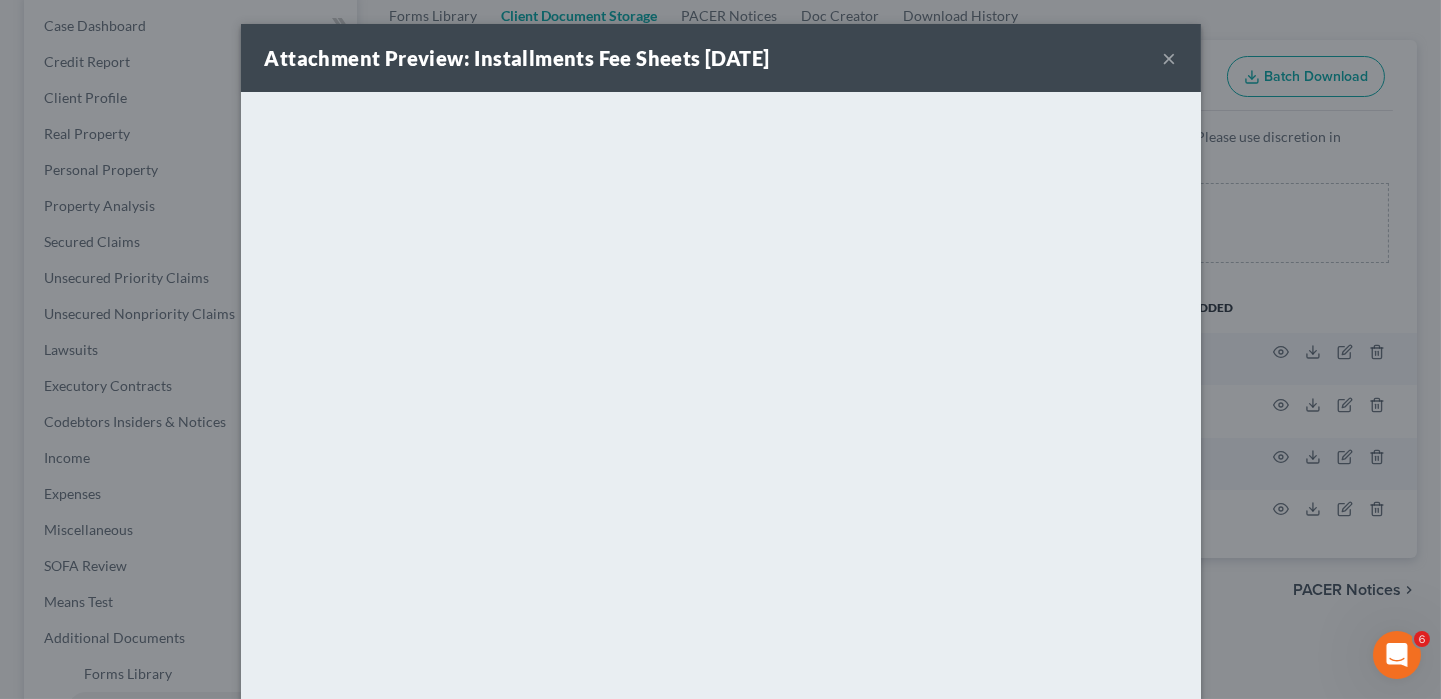 click on "×" at bounding box center (1170, 58) 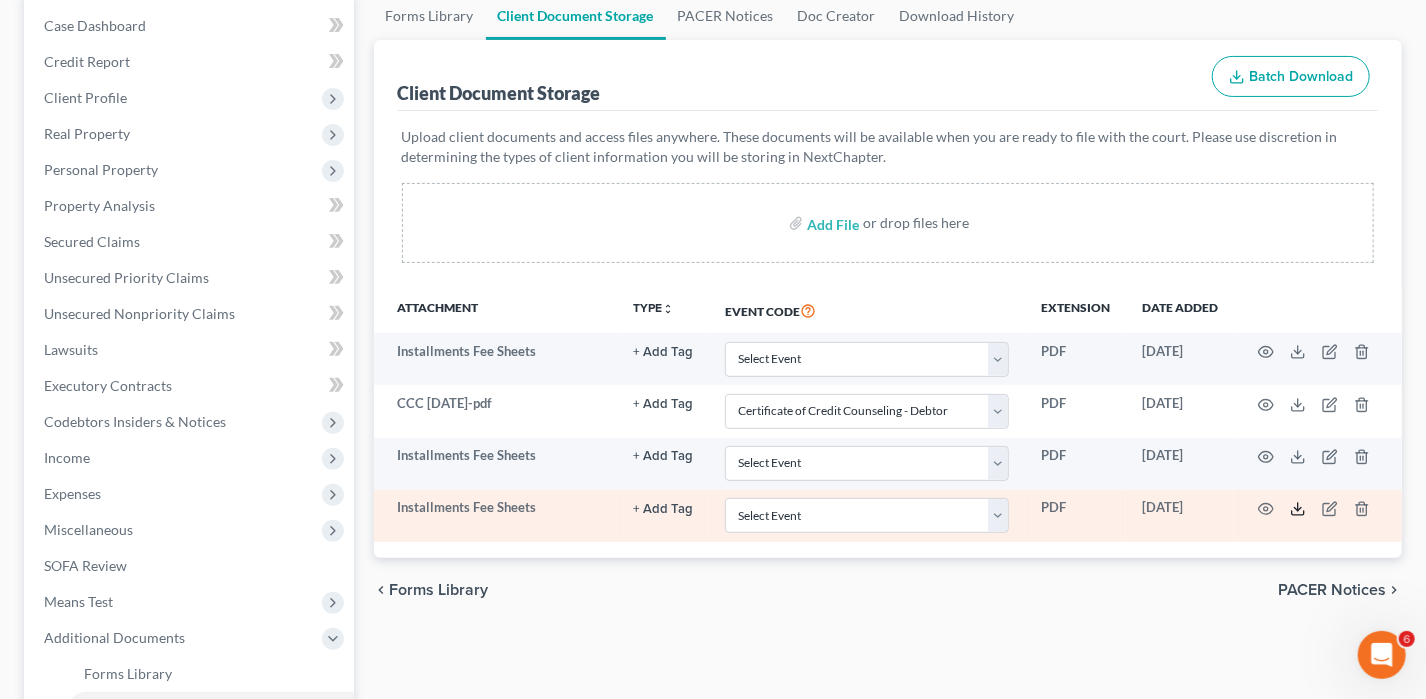 click 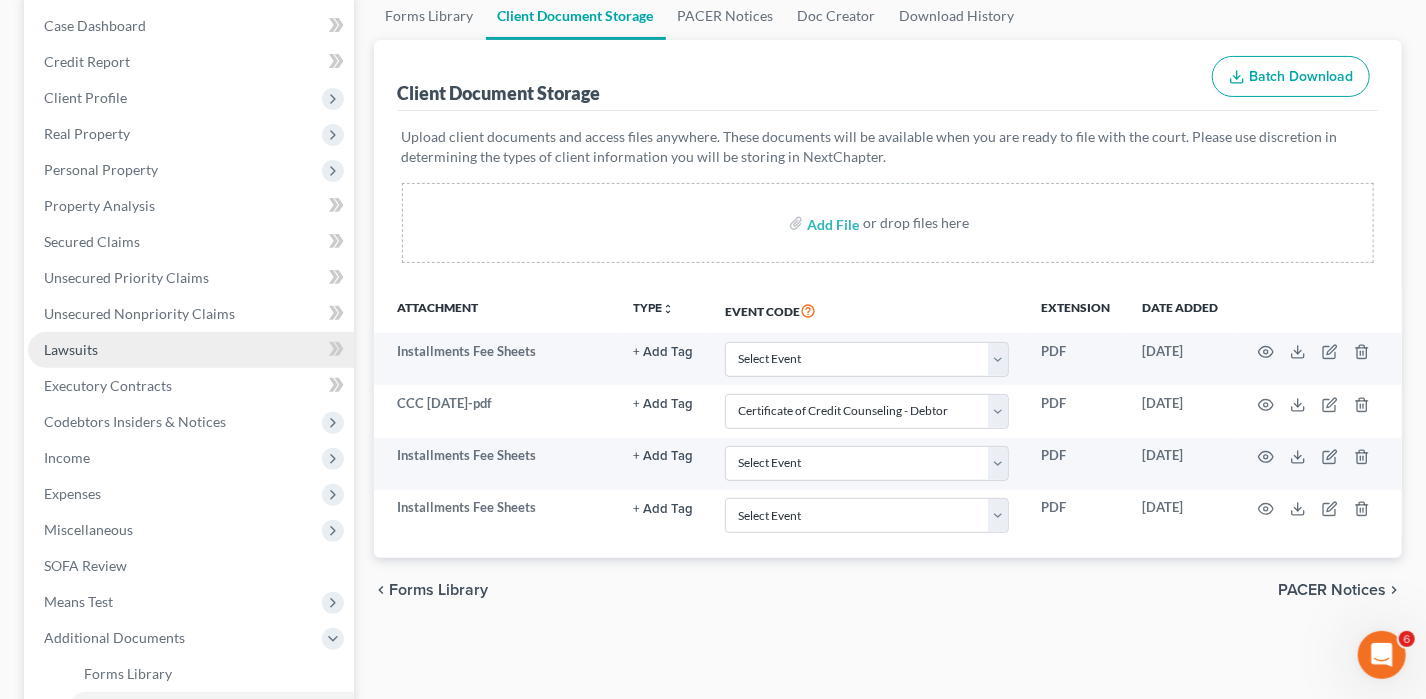 click on "Lawsuits" at bounding box center (71, 349) 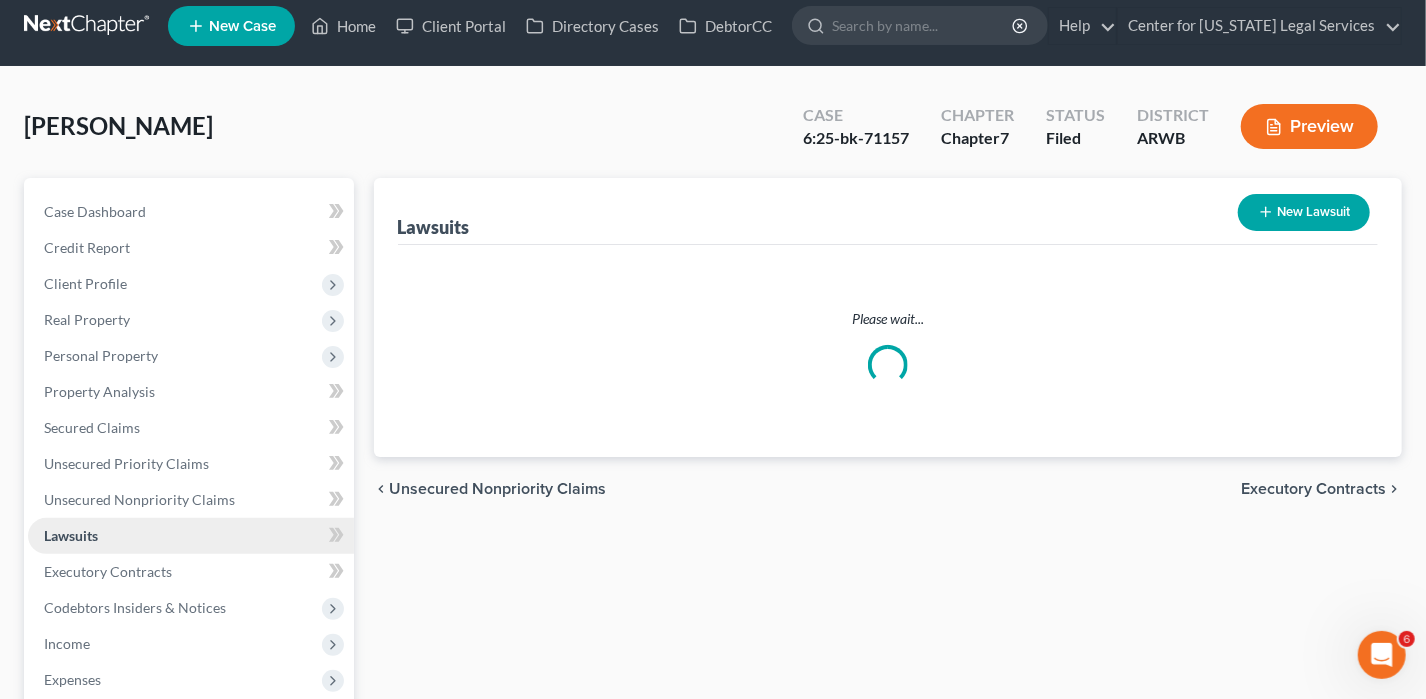 scroll, scrollTop: 0, scrollLeft: 0, axis: both 